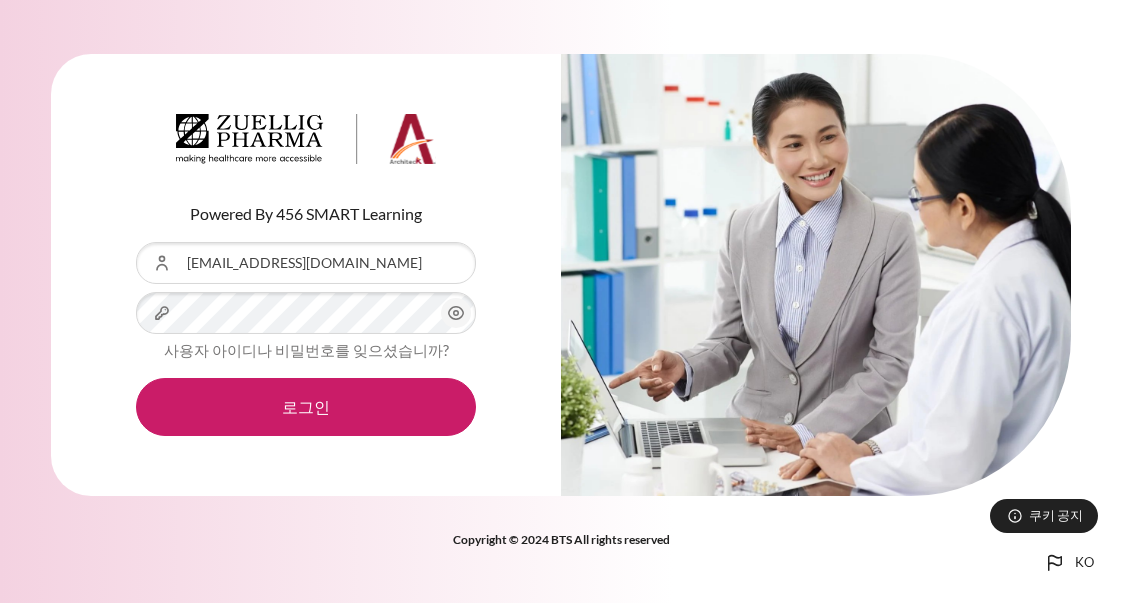 scroll, scrollTop: 0, scrollLeft: 0, axis: both 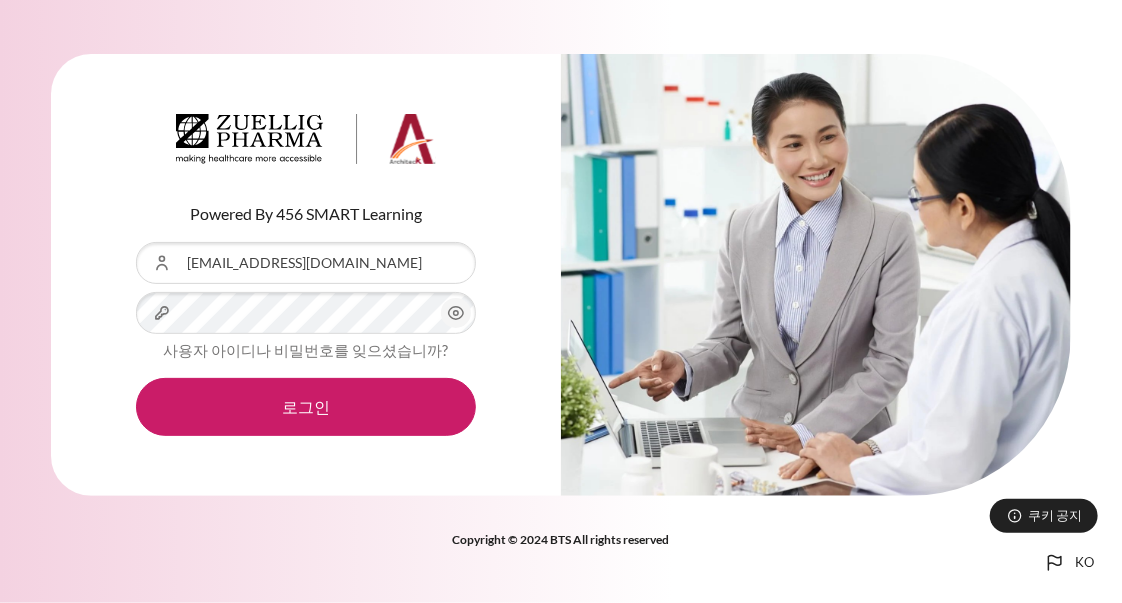 click on "사용자 아이디
[EMAIL_ADDRESS][DOMAIN_NAME]
비밀번호
사용자 아이디나 비밀번호를 잊으셨습니까?
로그인" at bounding box center (306, 339) 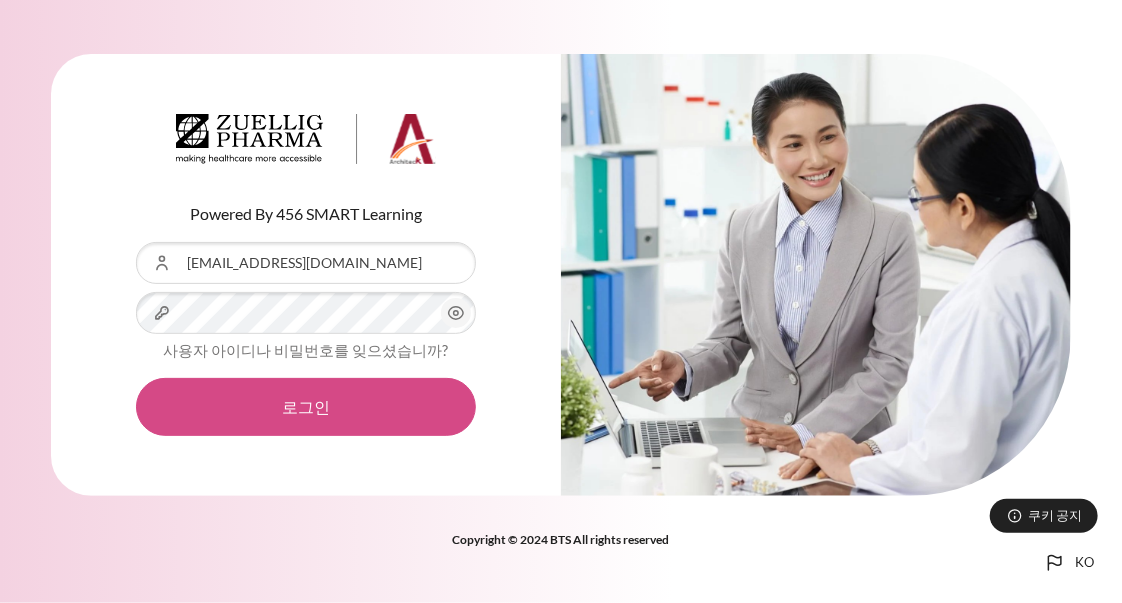 click on "로그인" at bounding box center (306, 407) 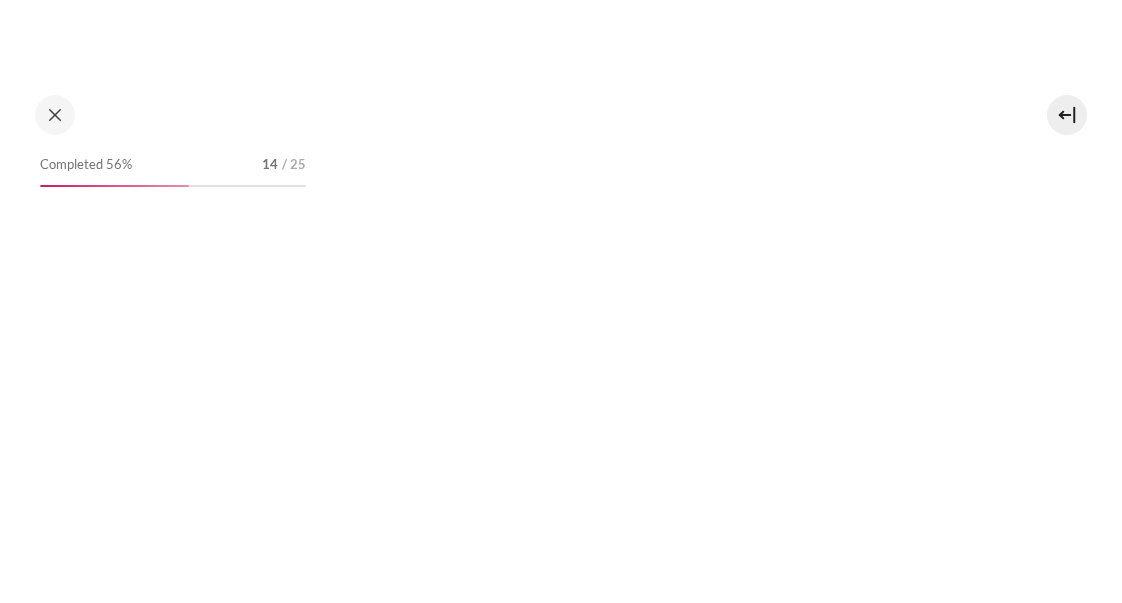 scroll, scrollTop: 0, scrollLeft: 0, axis: both 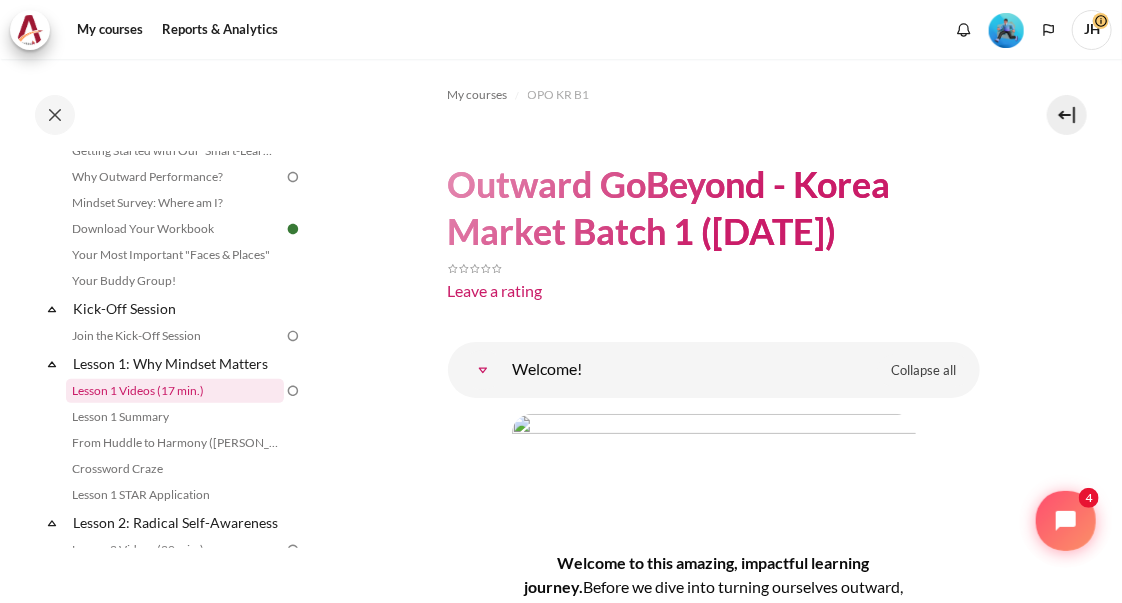 click on "Lesson 1 Videos (17 min.)" at bounding box center [175, 391] 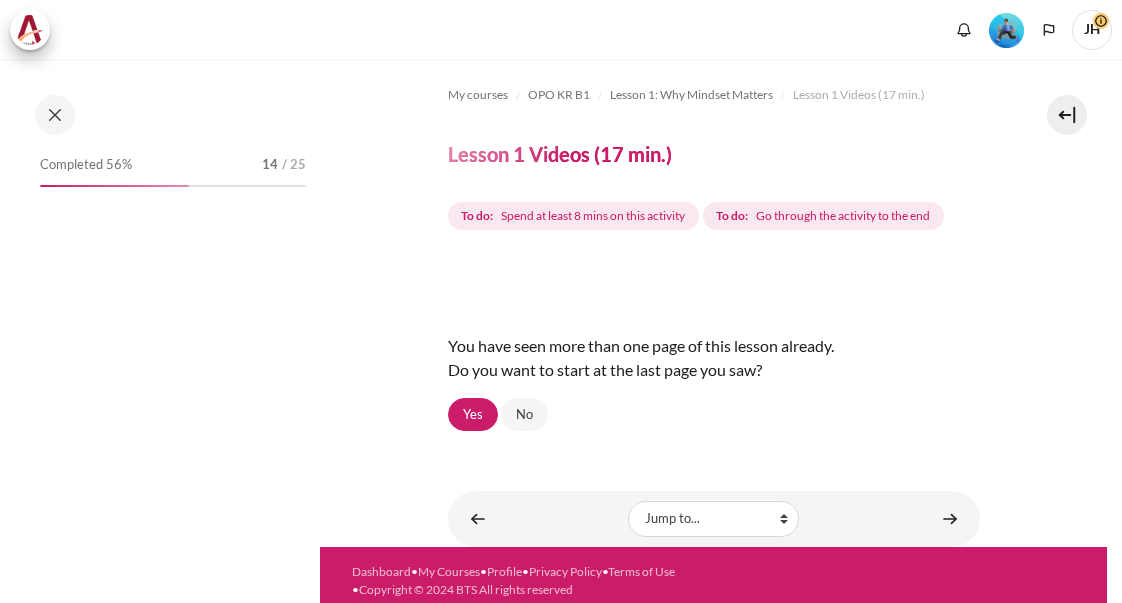 scroll, scrollTop: 0, scrollLeft: 0, axis: both 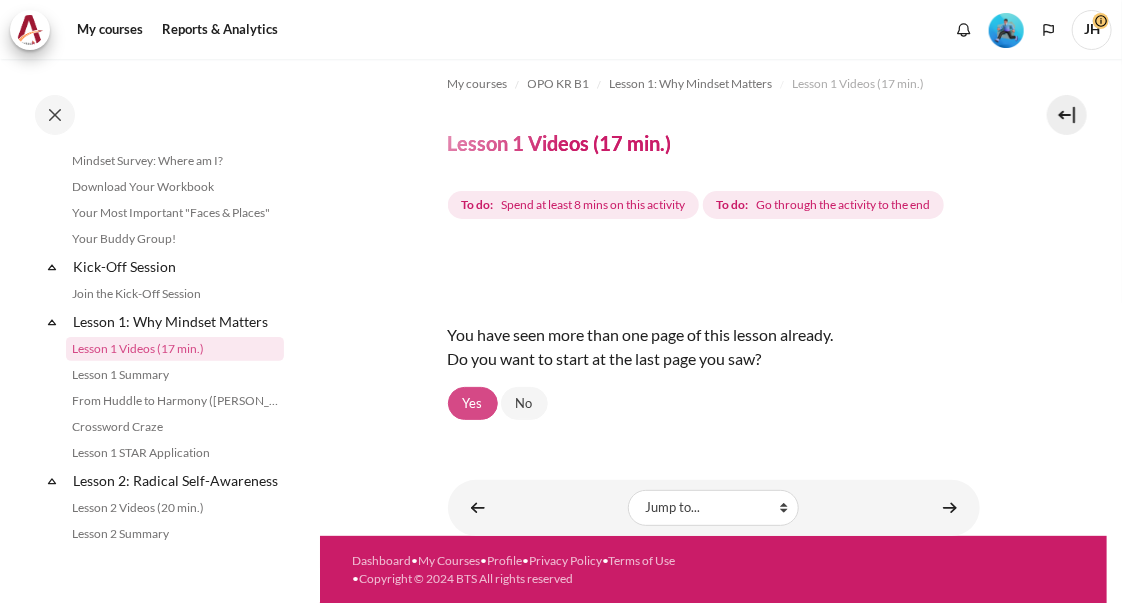 click on "Yes" at bounding box center [473, 404] 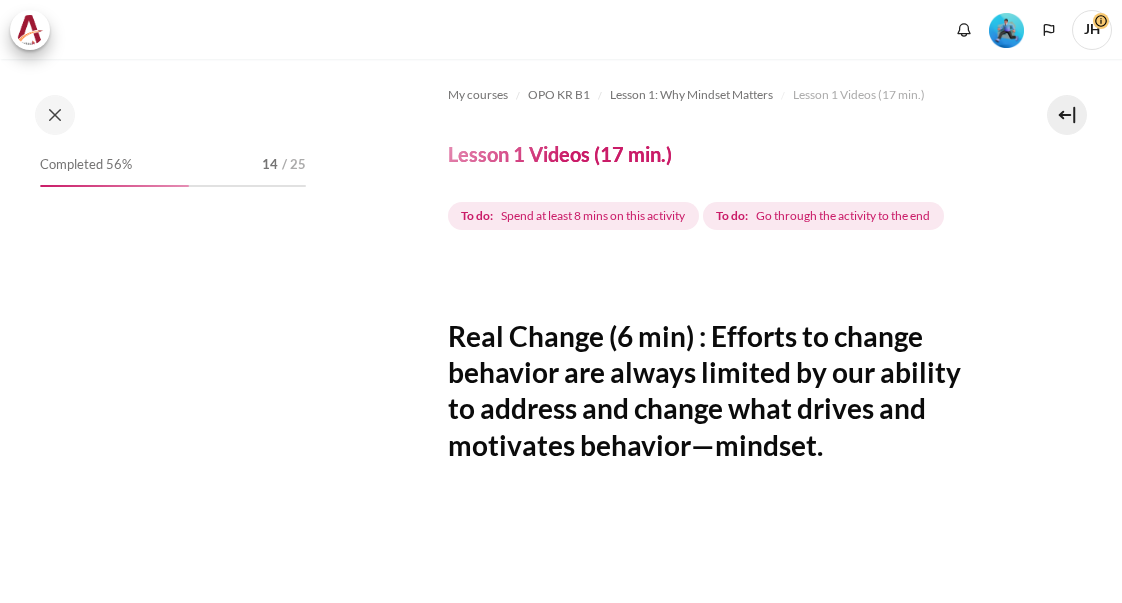 scroll, scrollTop: 0, scrollLeft: 0, axis: both 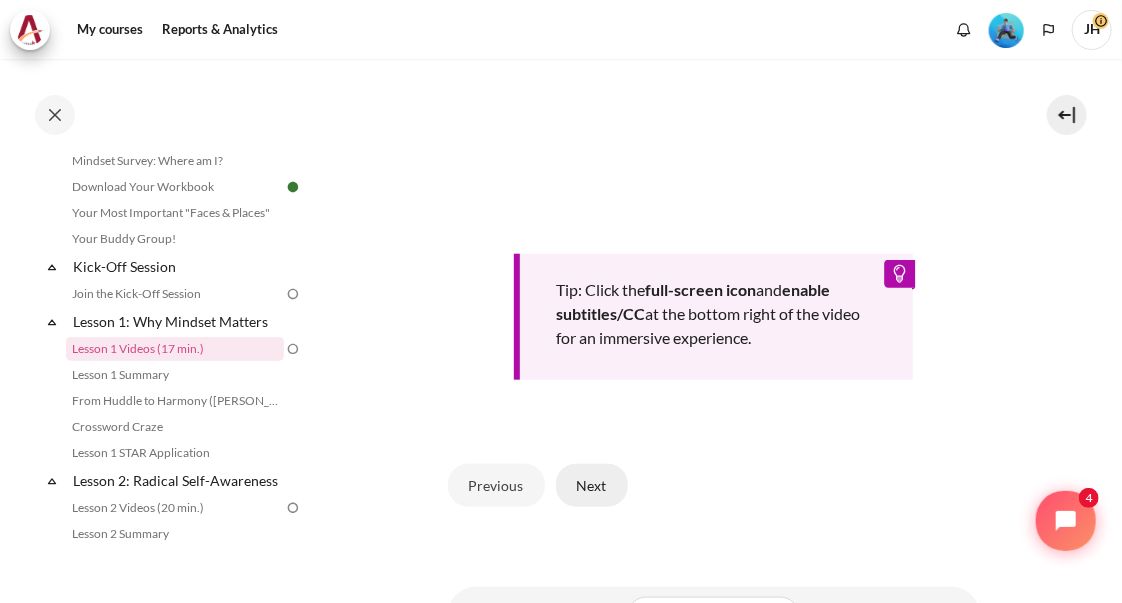 click on "Next" at bounding box center [592, 485] 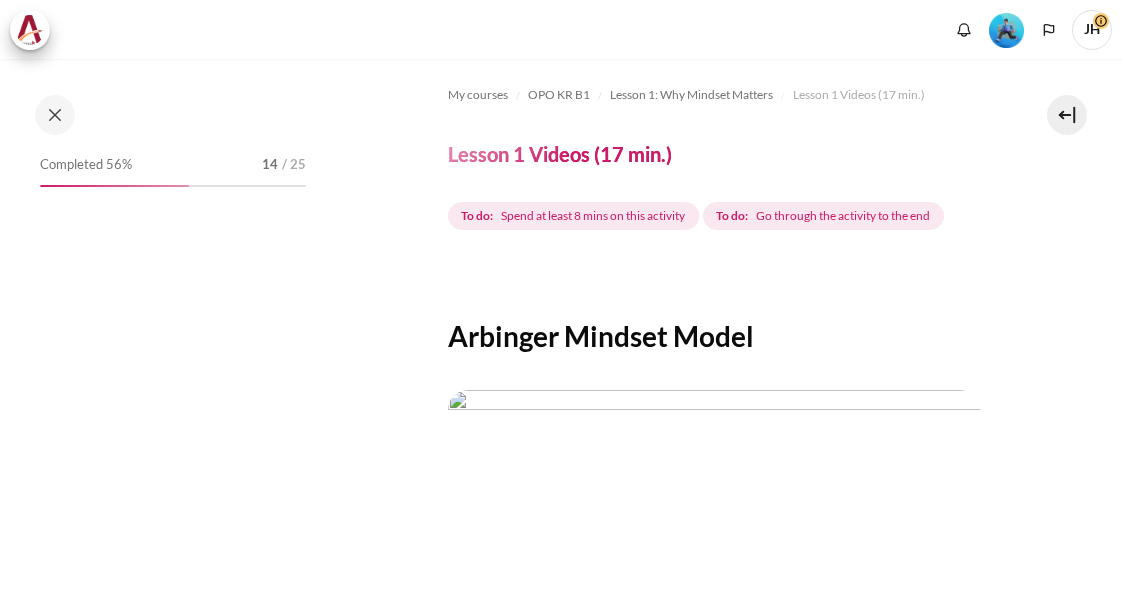 scroll, scrollTop: 0, scrollLeft: 0, axis: both 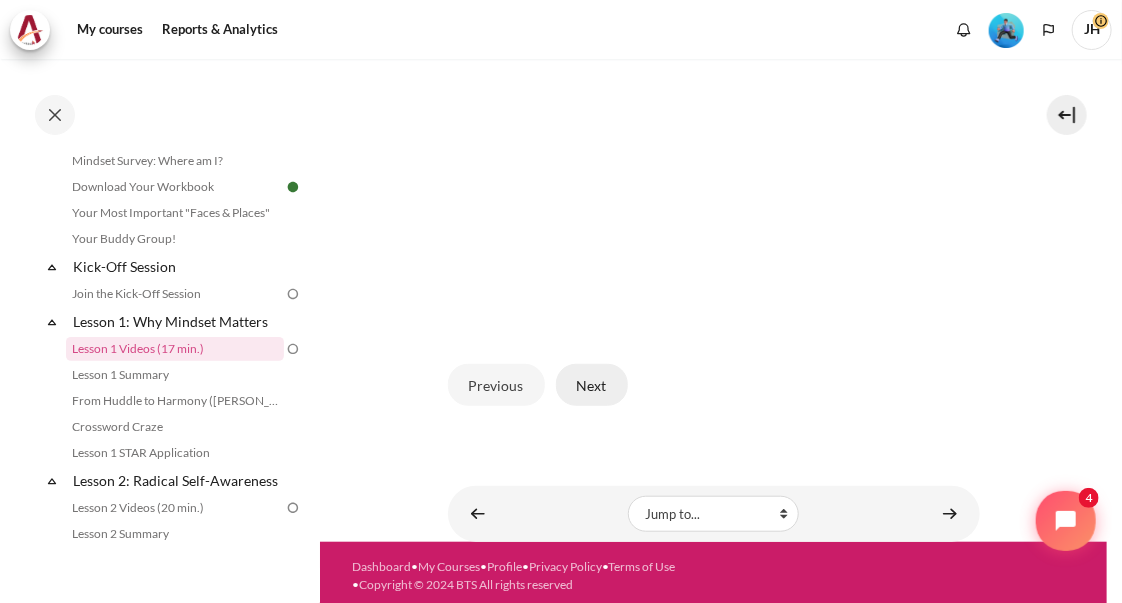 click on "Next" at bounding box center (592, 385) 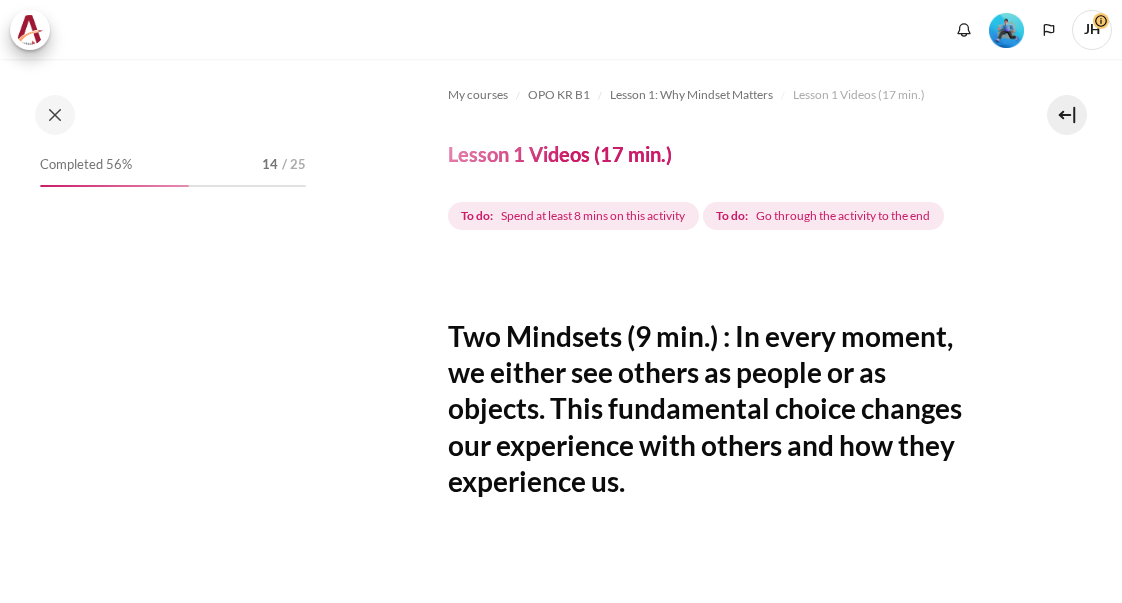 scroll, scrollTop: 0, scrollLeft: 0, axis: both 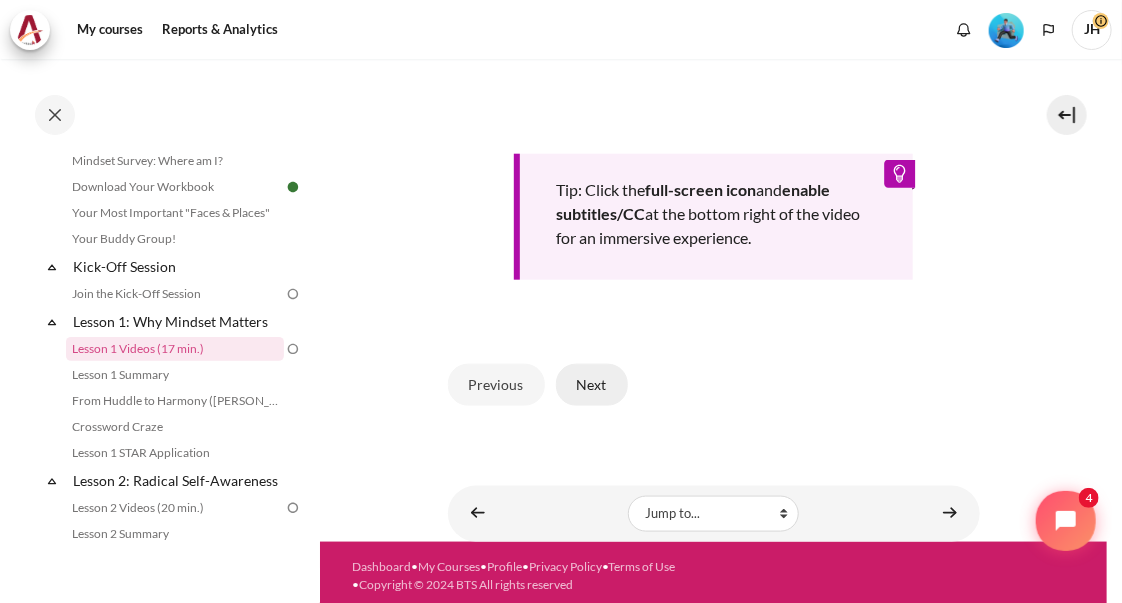 click on "Next" at bounding box center (592, 385) 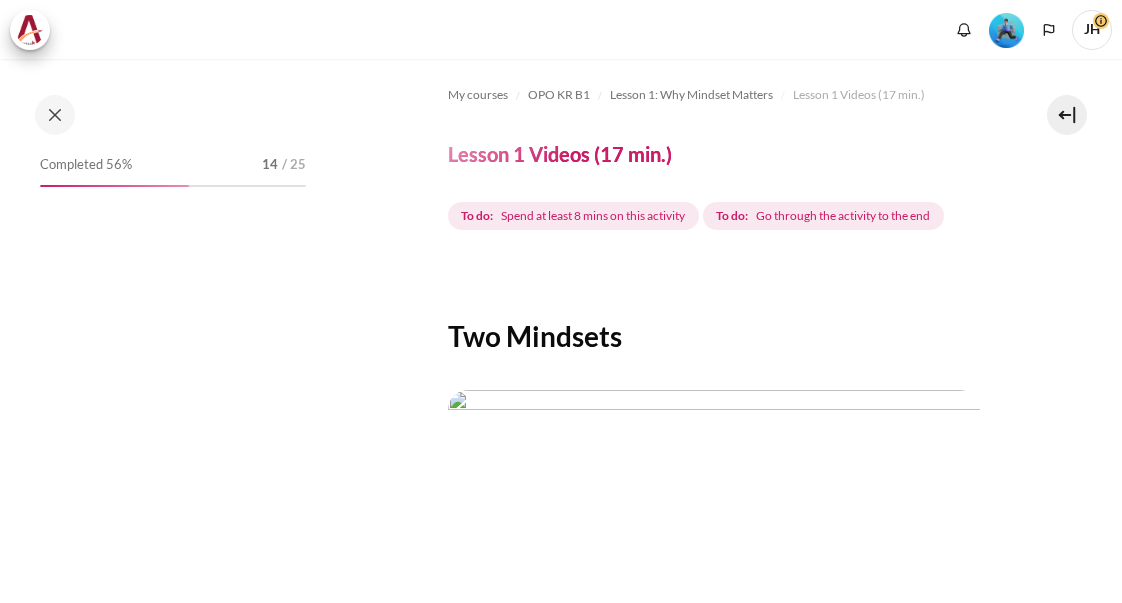 scroll, scrollTop: 0, scrollLeft: 0, axis: both 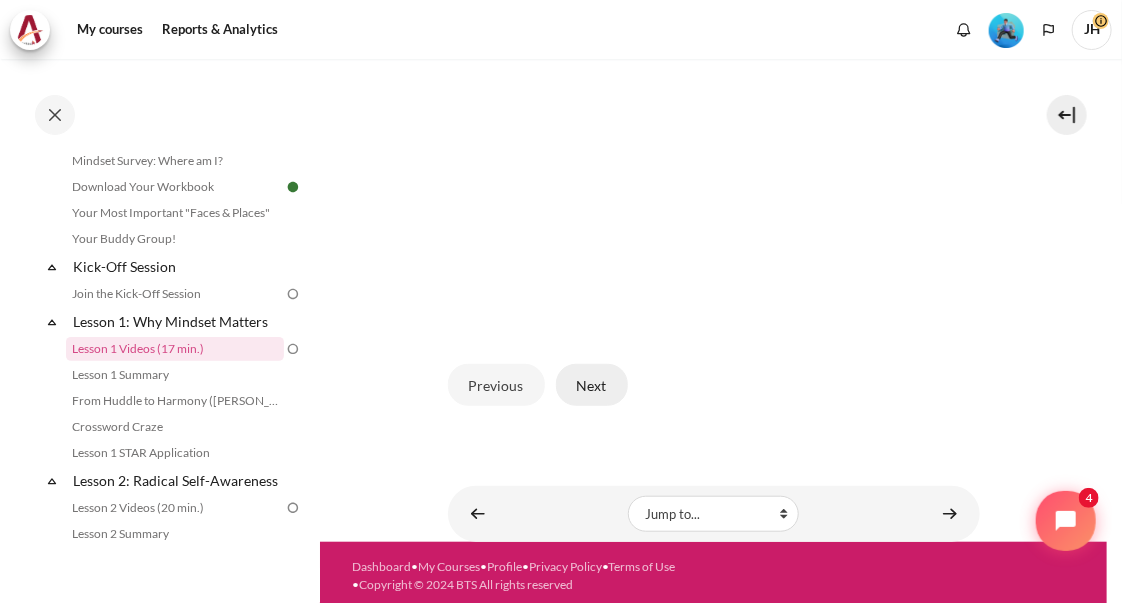click on "Next" at bounding box center [592, 385] 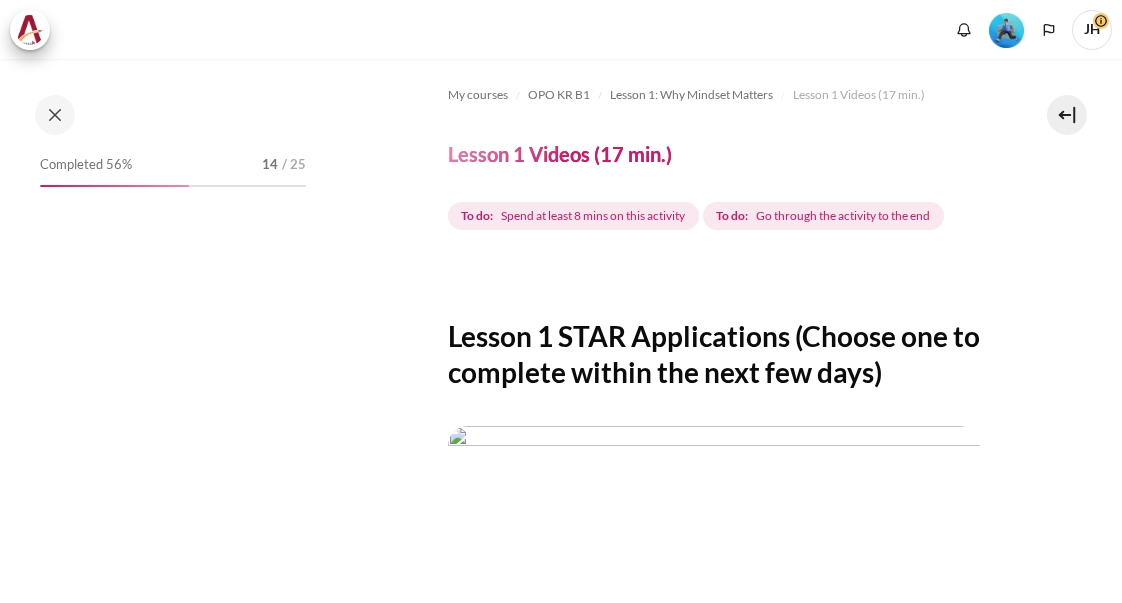 scroll, scrollTop: 0, scrollLeft: 0, axis: both 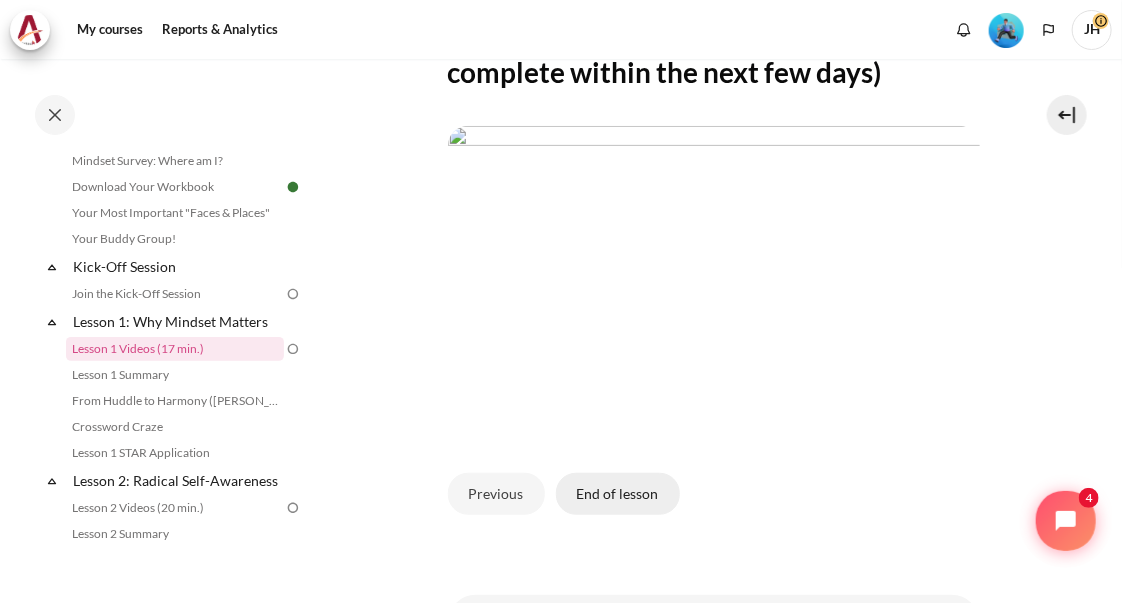 click on "End of lesson" at bounding box center [618, 494] 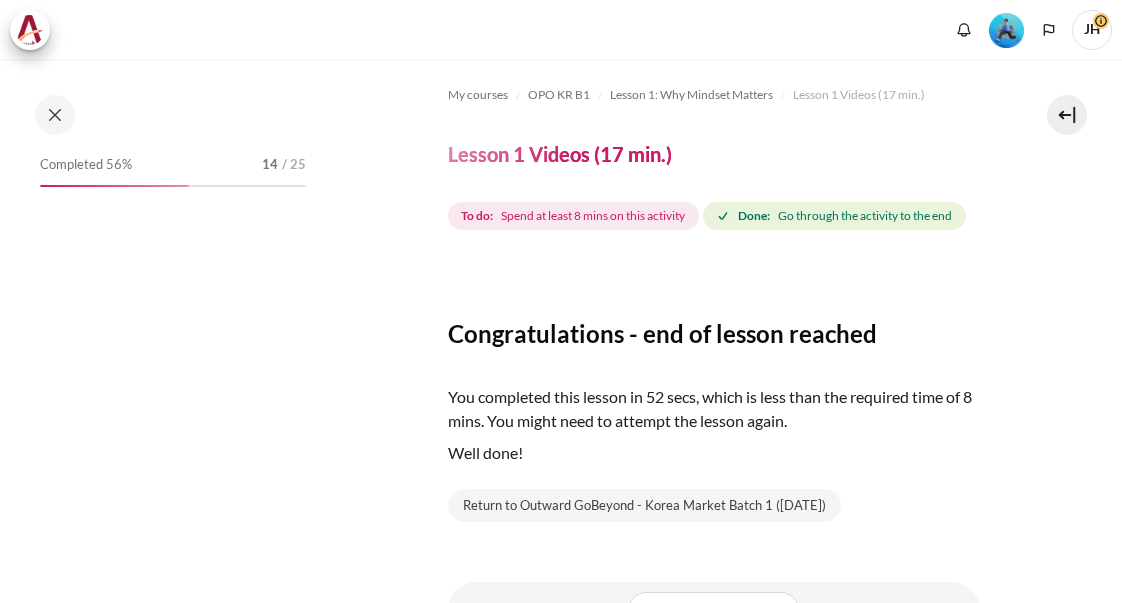 scroll, scrollTop: 0, scrollLeft: 0, axis: both 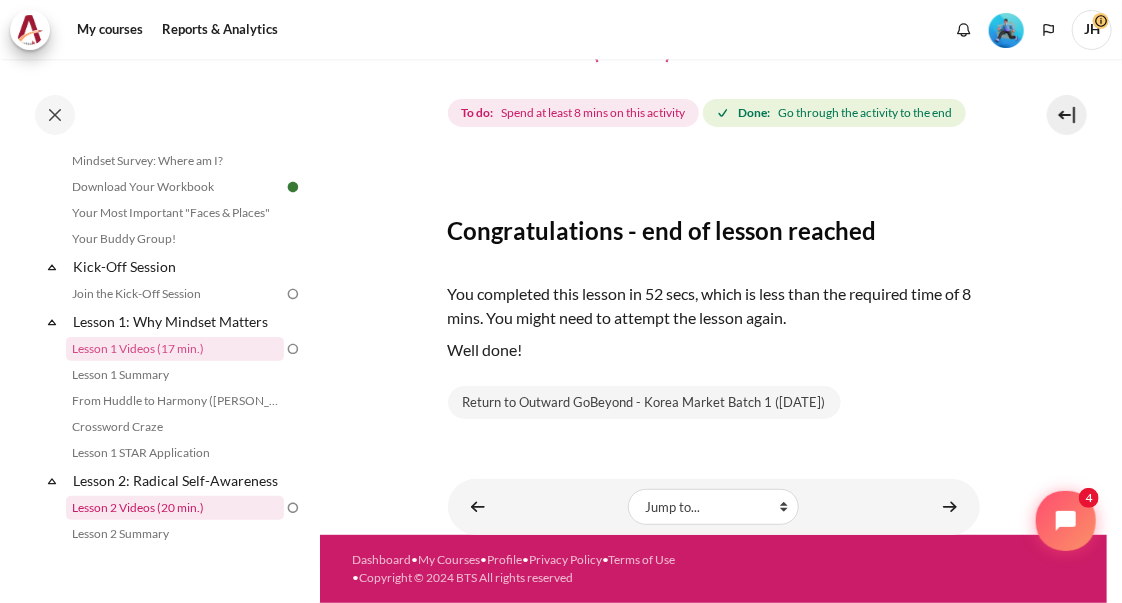 click on "Lesson 2 Videos (20 min.)" at bounding box center [175, 508] 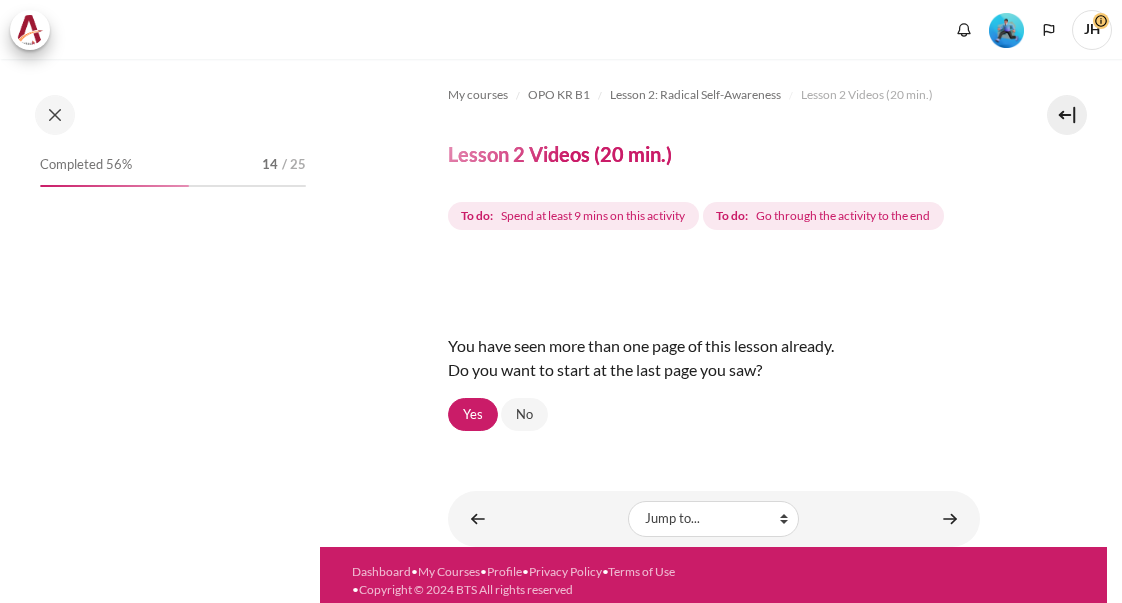 scroll, scrollTop: 0, scrollLeft: 0, axis: both 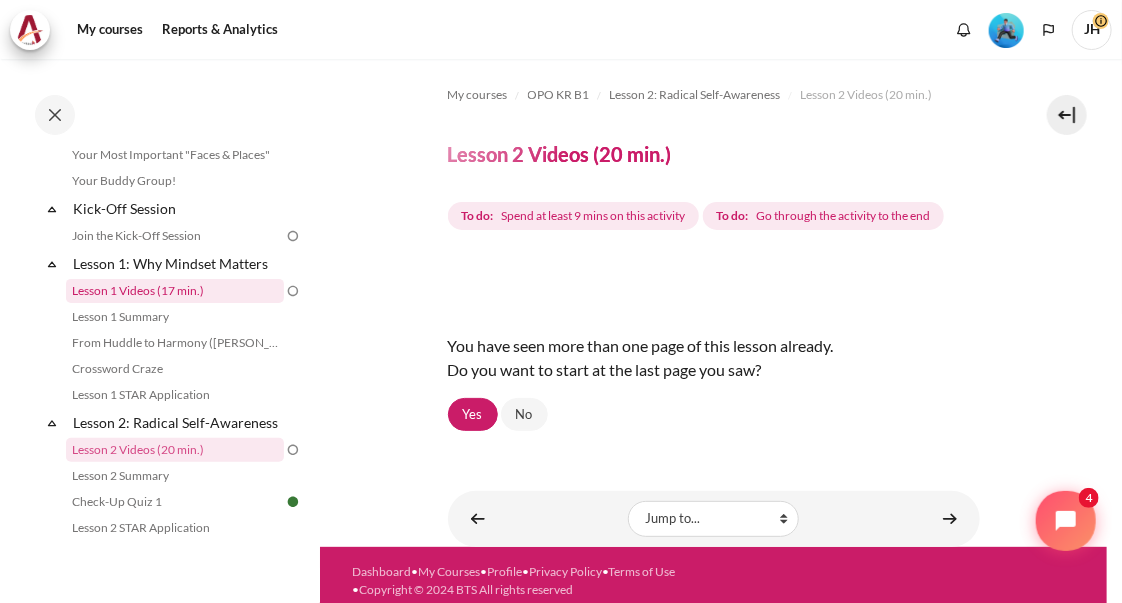 click on "Lesson 1 Videos (17 min.)" at bounding box center (175, 291) 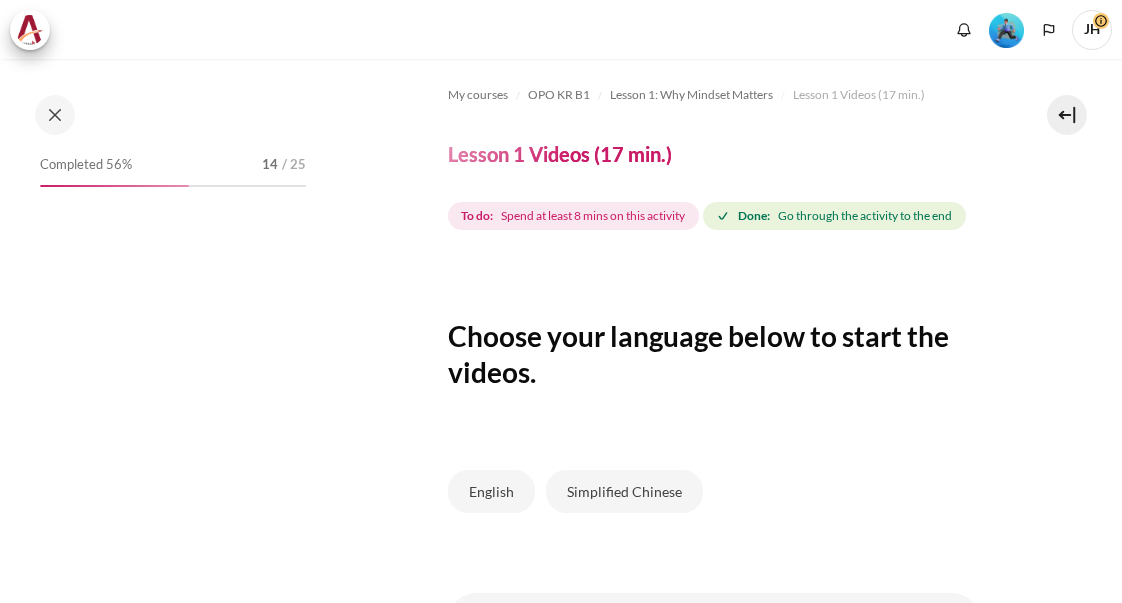 scroll, scrollTop: 0, scrollLeft: 0, axis: both 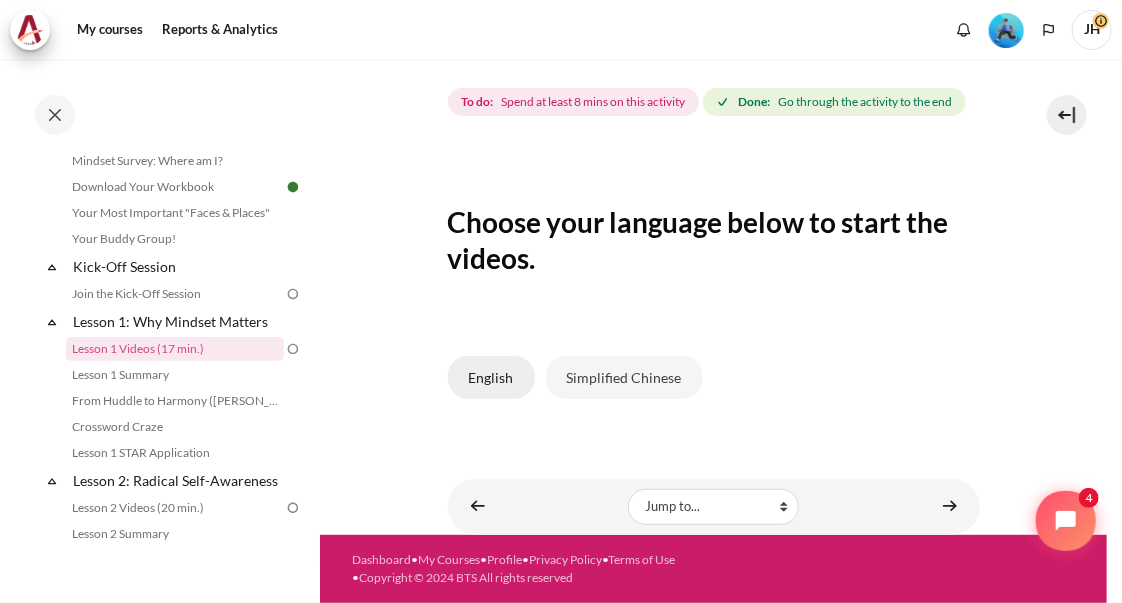 click on "English" at bounding box center [491, 377] 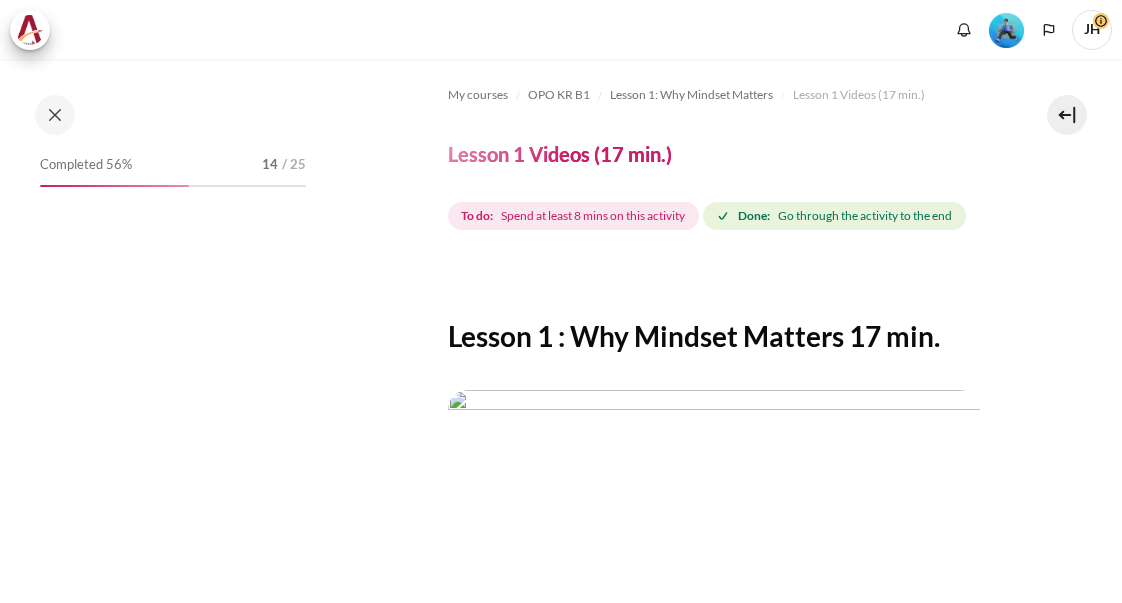 scroll, scrollTop: 0, scrollLeft: 0, axis: both 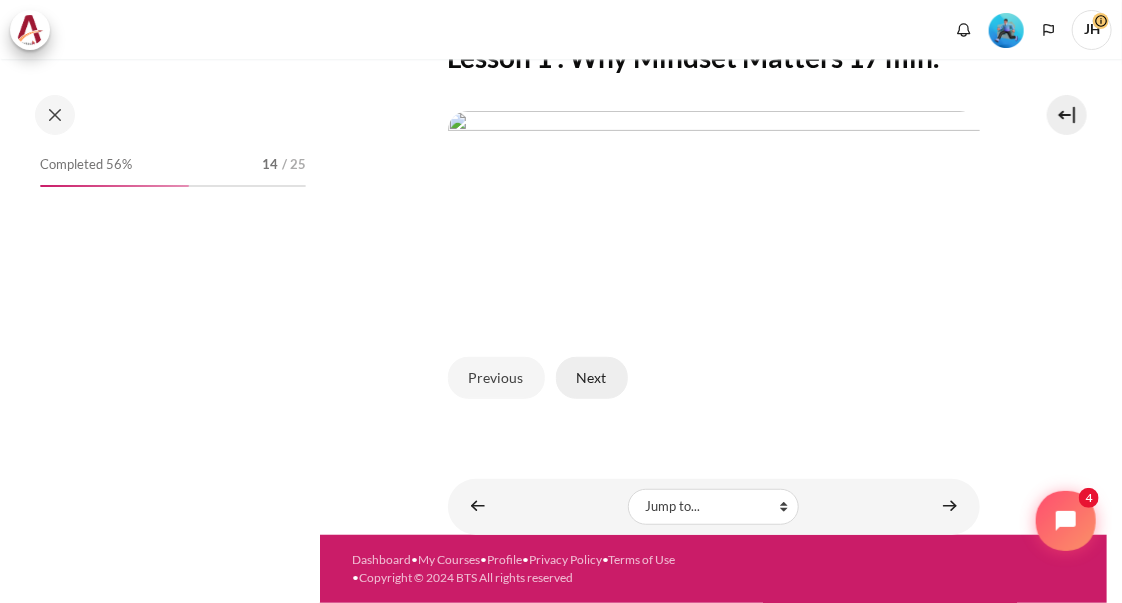 click on "Next" at bounding box center (592, 378) 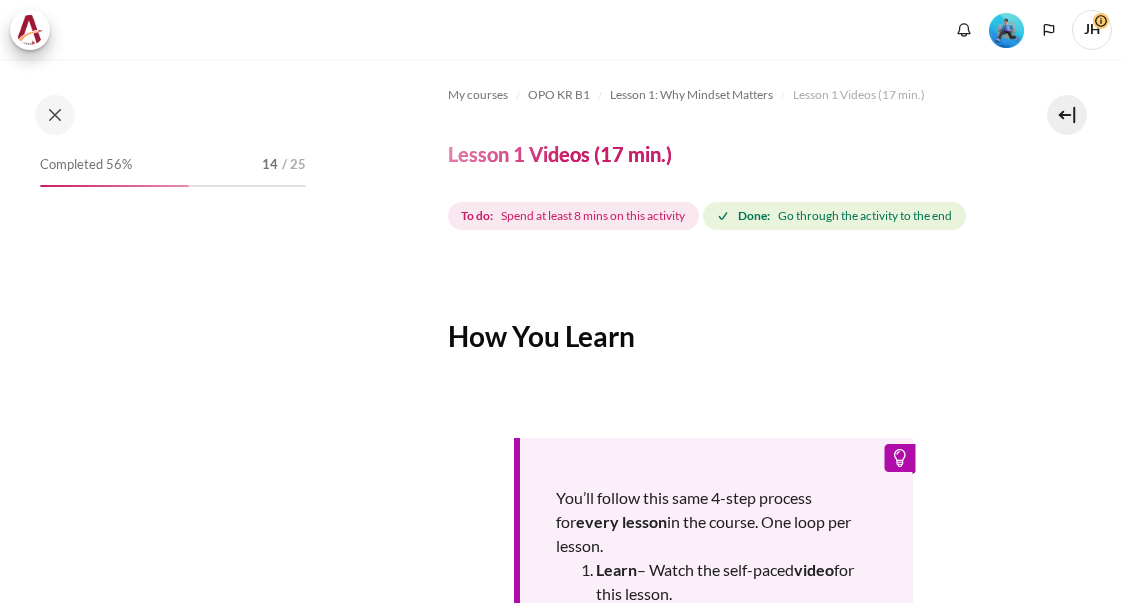 scroll, scrollTop: 0, scrollLeft: 0, axis: both 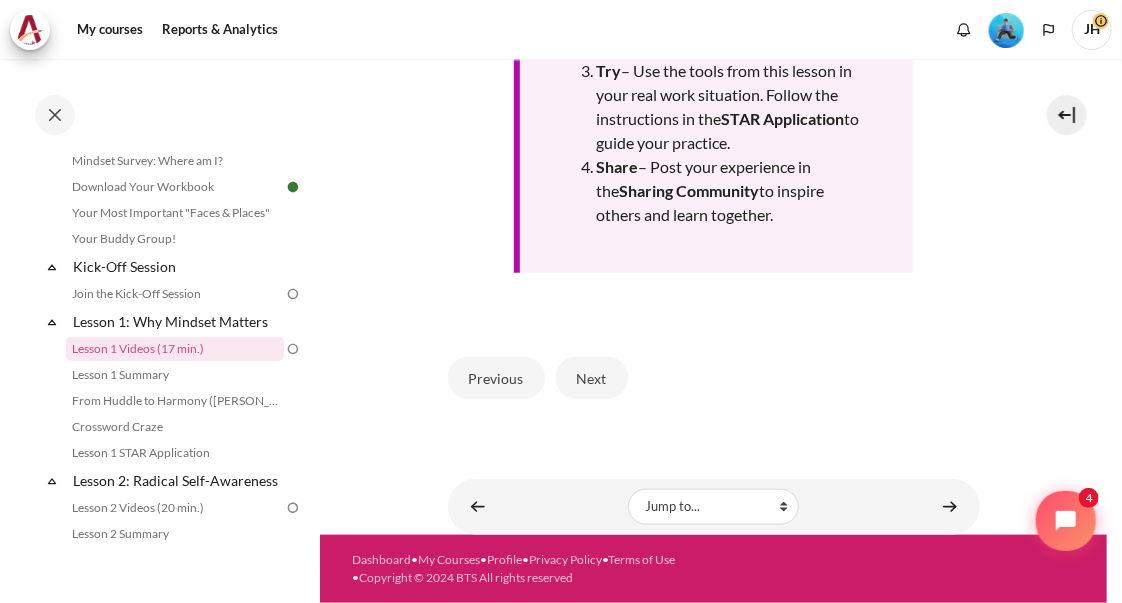 click on "Next" at bounding box center (592, 378) 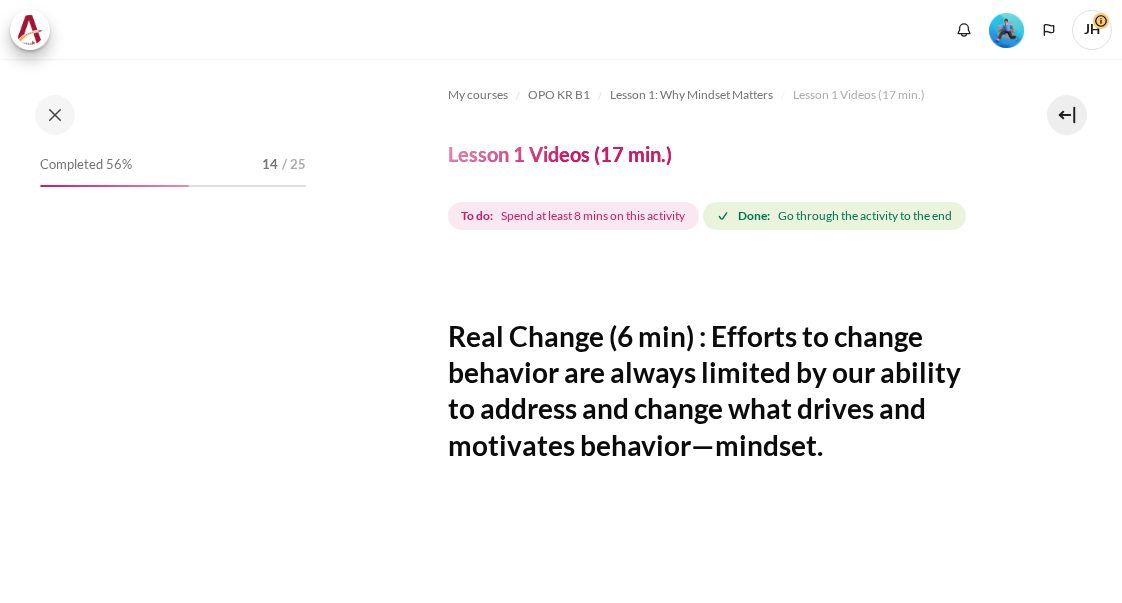 scroll, scrollTop: 0, scrollLeft: 0, axis: both 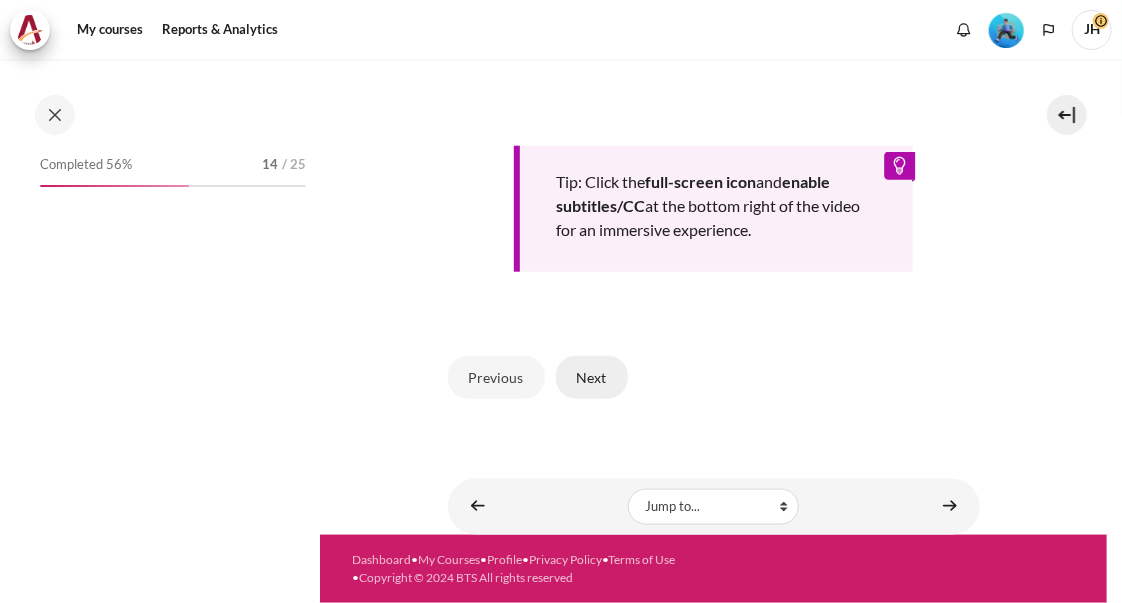 click on "Next" at bounding box center [592, 377] 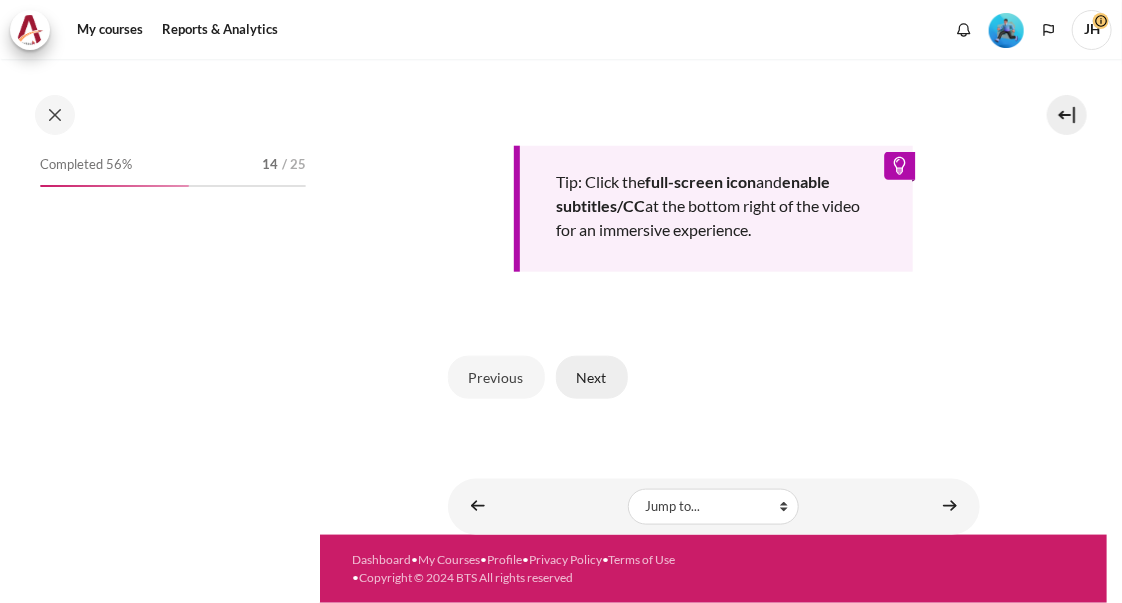 scroll, scrollTop: 0, scrollLeft: 0, axis: both 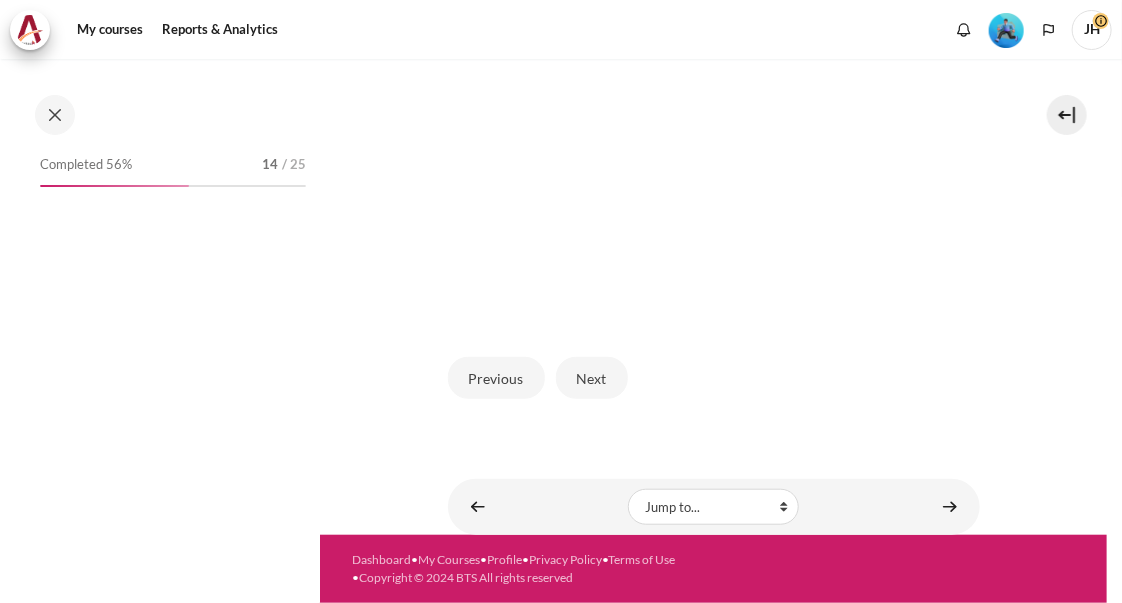 click on "Next" at bounding box center (592, 378) 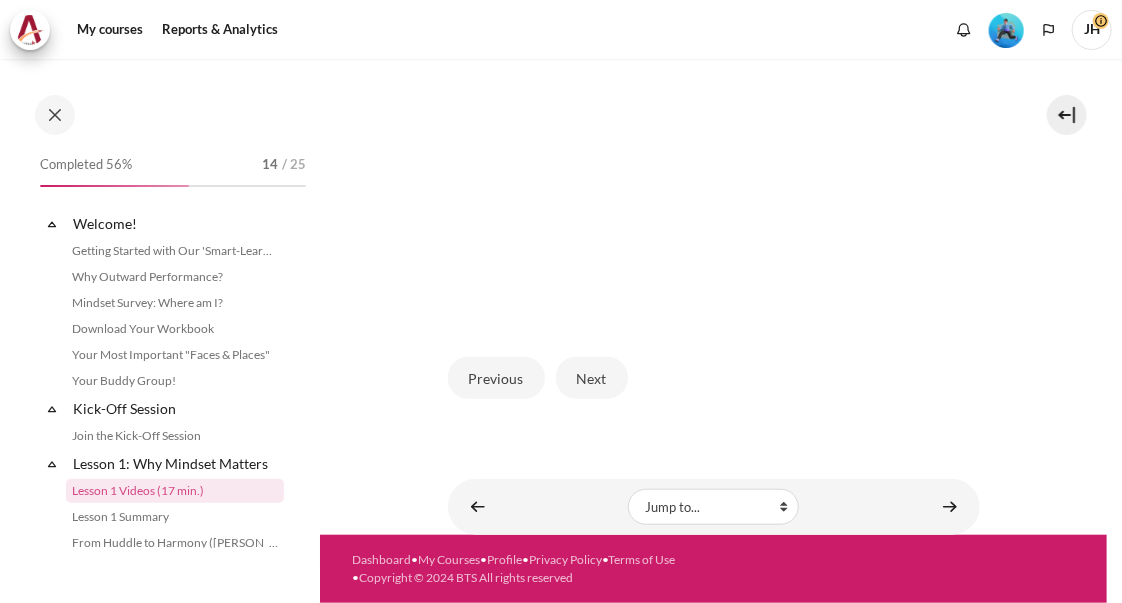 scroll, scrollTop: 142, scrollLeft: 0, axis: vertical 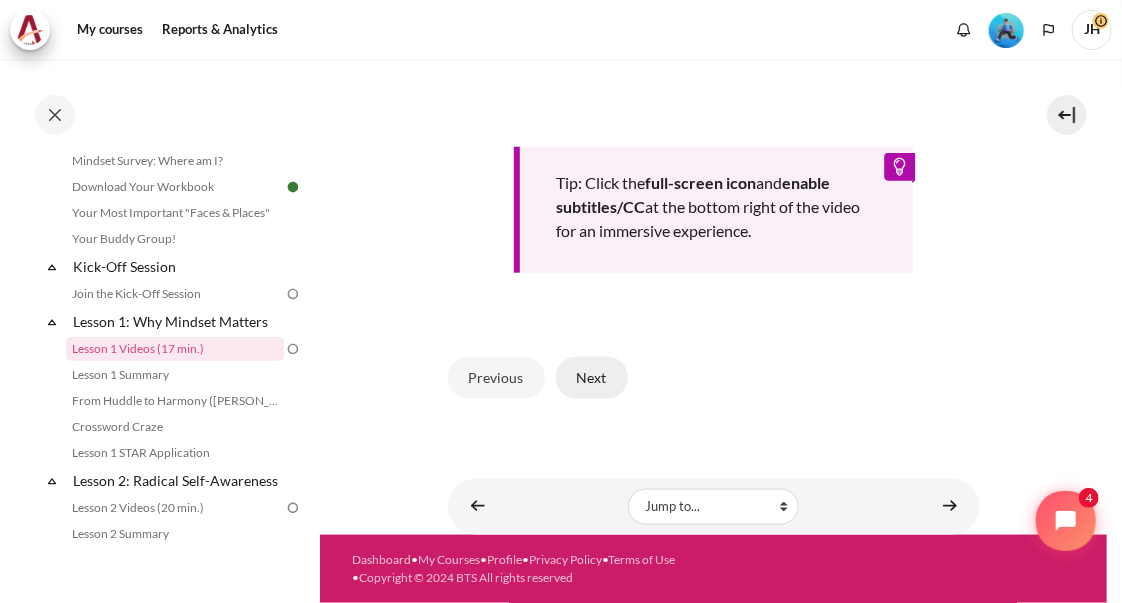 click on "Next" at bounding box center (592, 378) 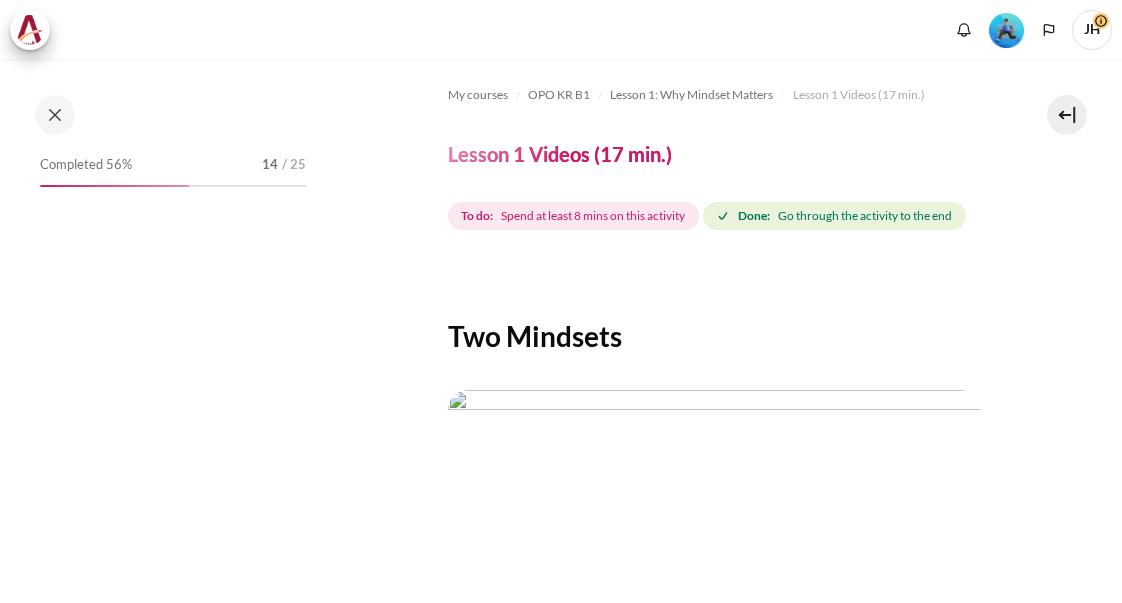 scroll, scrollTop: 0, scrollLeft: 0, axis: both 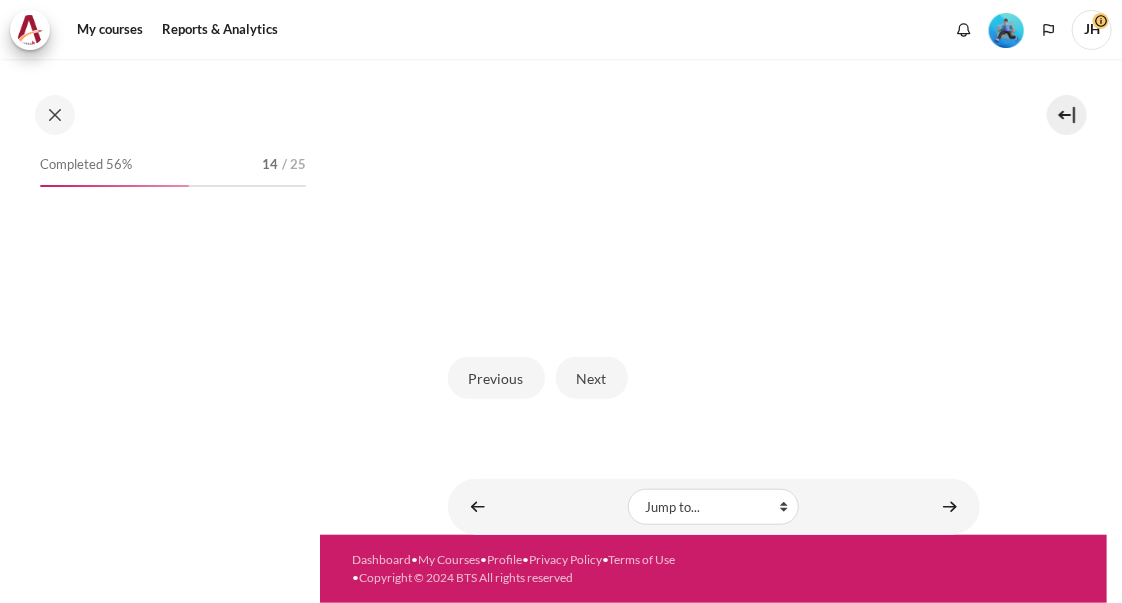 click on "Next" at bounding box center [592, 378] 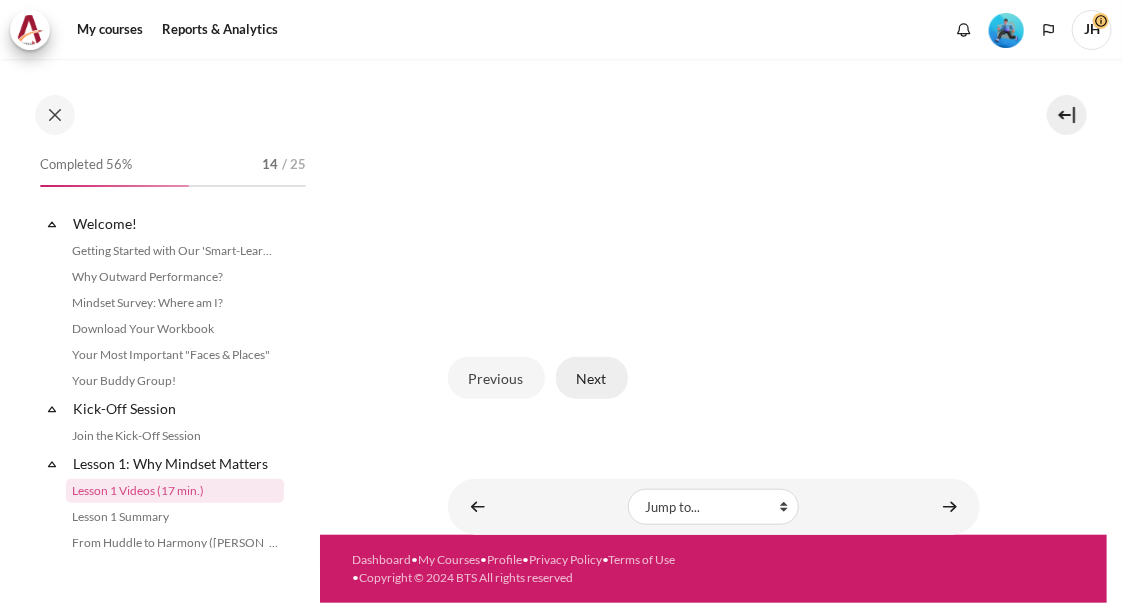 scroll, scrollTop: 142, scrollLeft: 0, axis: vertical 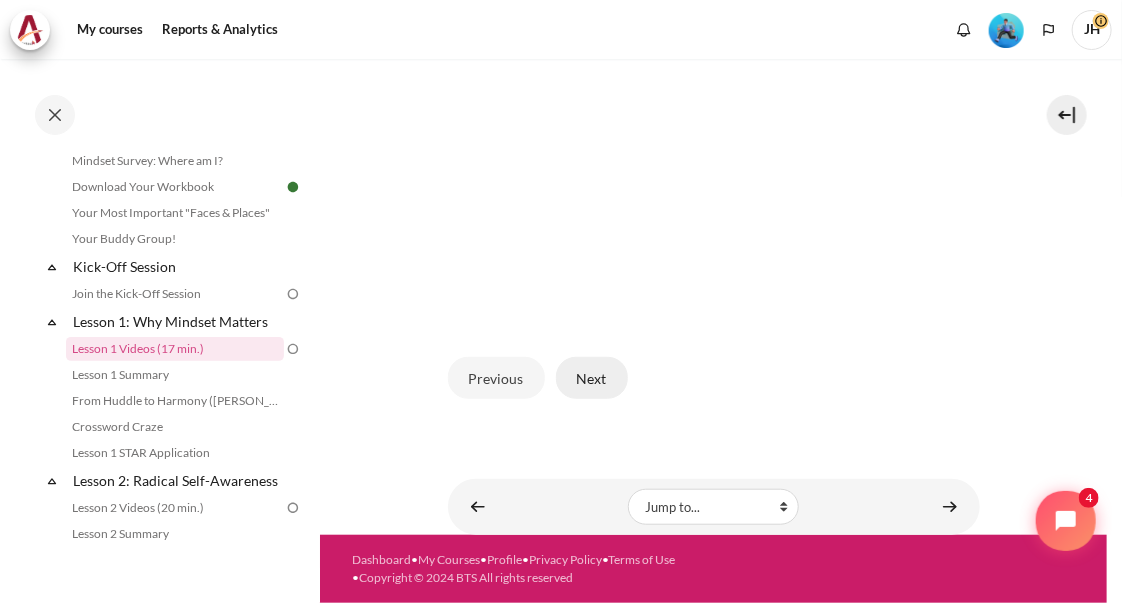 click on "Next" at bounding box center (592, 378) 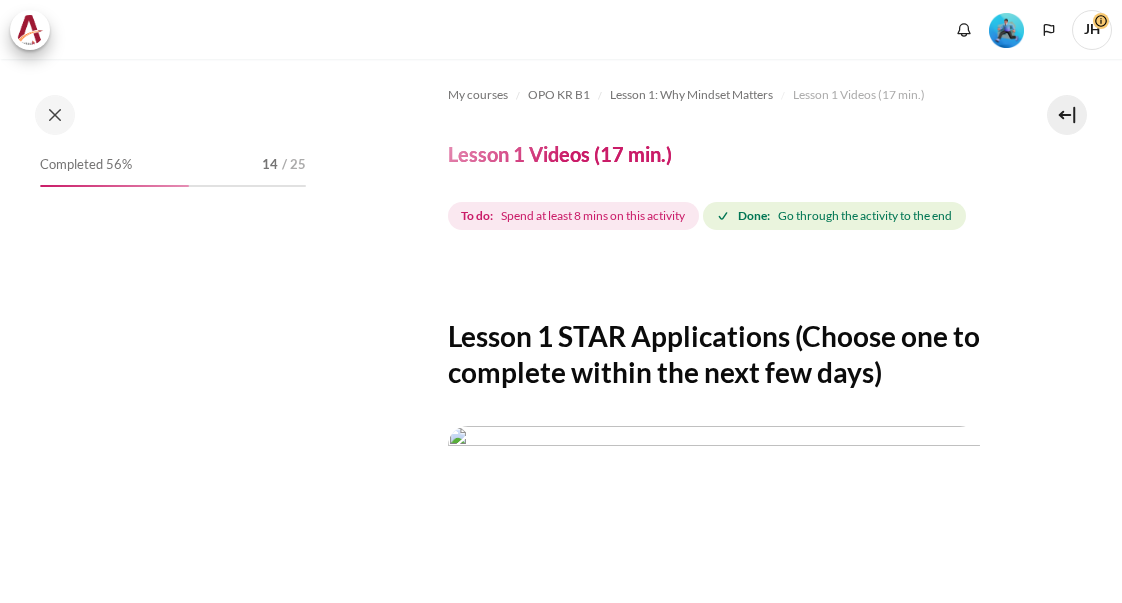 scroll, scrollTop: 0, scrollLeft: 0, axis: both 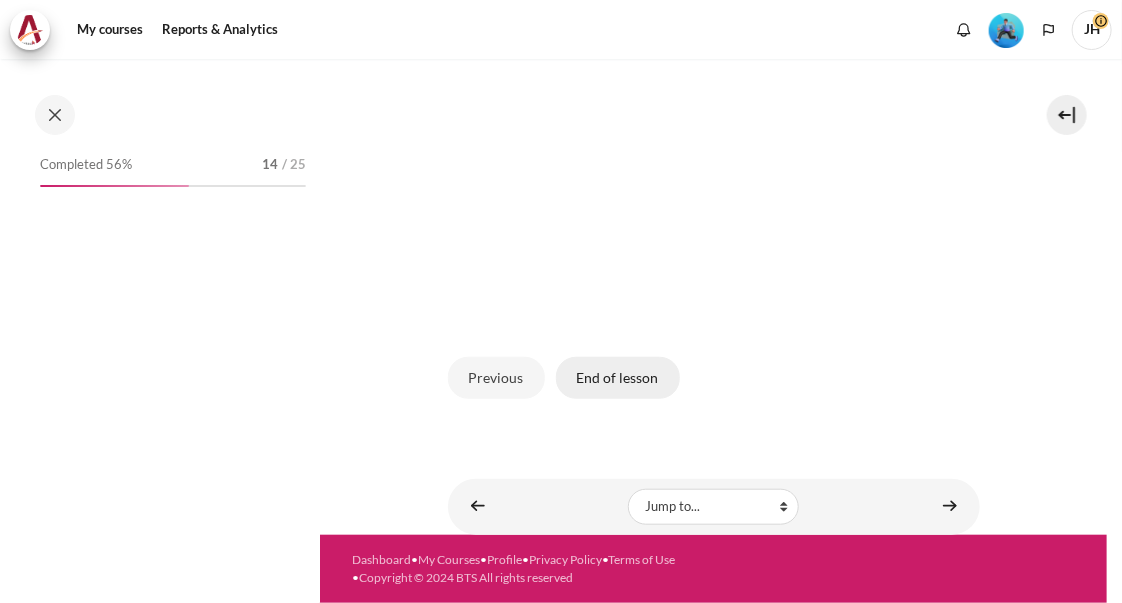 click on "End of lesson" at bounding box center (618, 378) 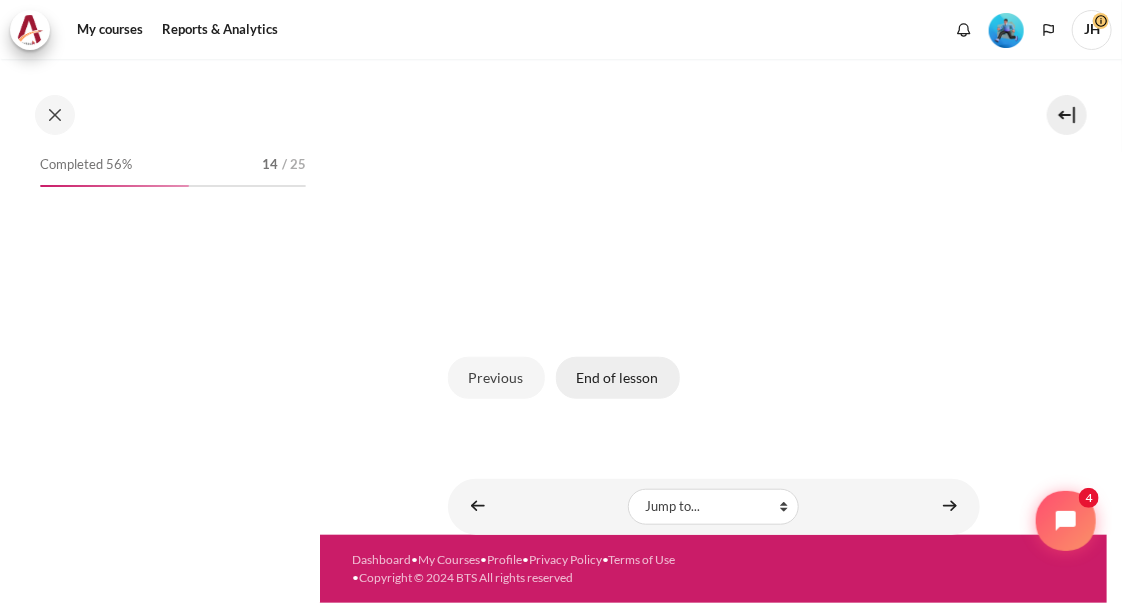 scroll, scrollTop: 0, scrollLeft: 0, axis: both 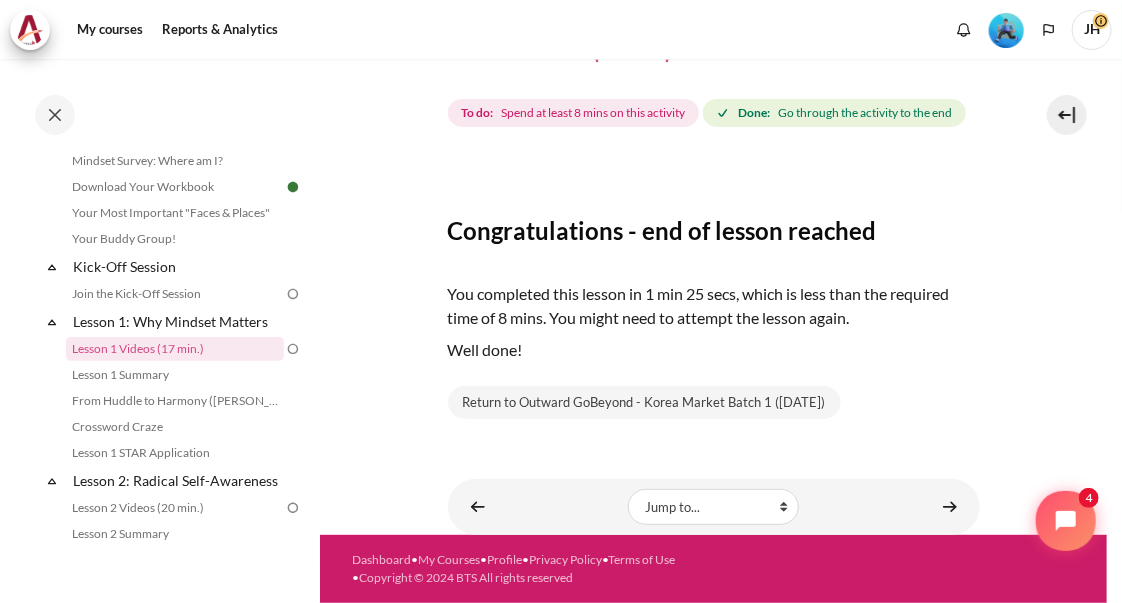 click on "Spend at least 8 mins on this activity" at bounding box center (593, 113) 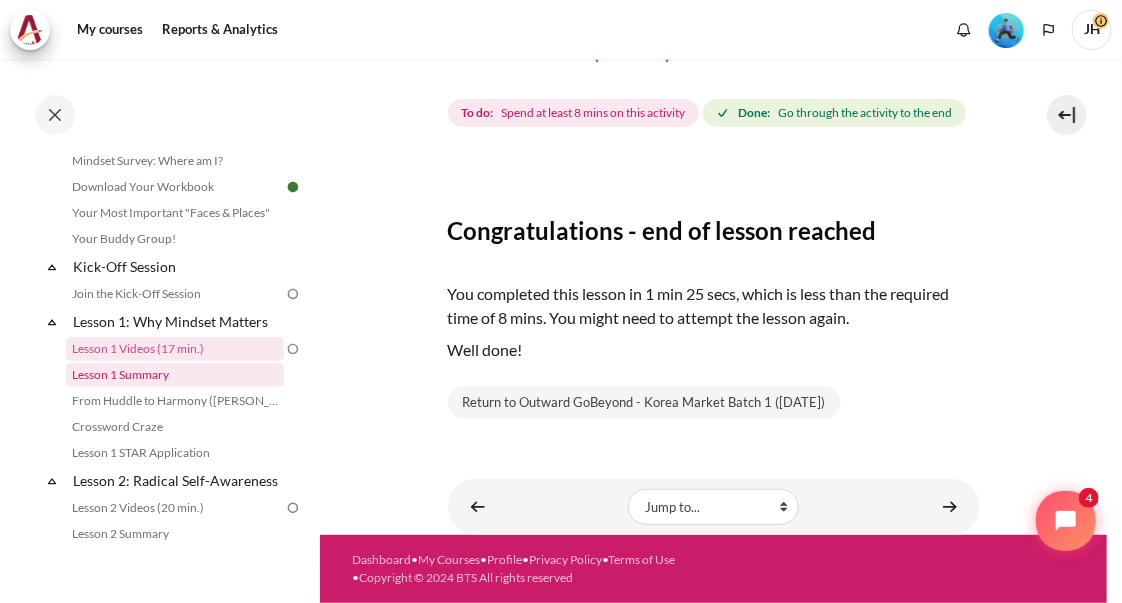 click on "Lesson 1 Summary" at bounding box center [175, 375] 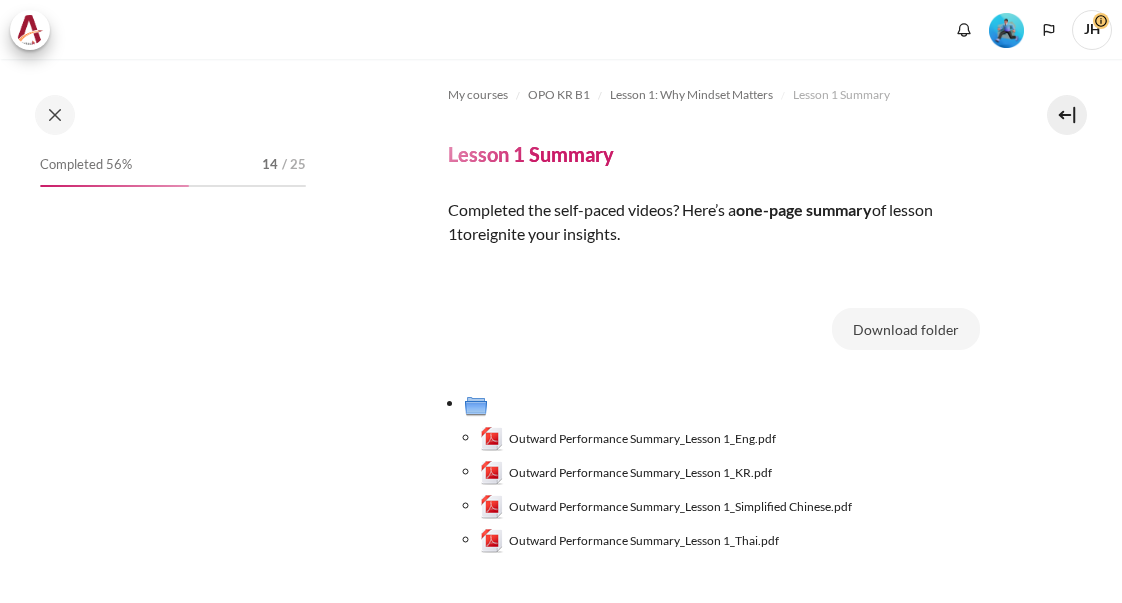 scroll, scrollTop: 0, scrollLeft: 0, axis: both 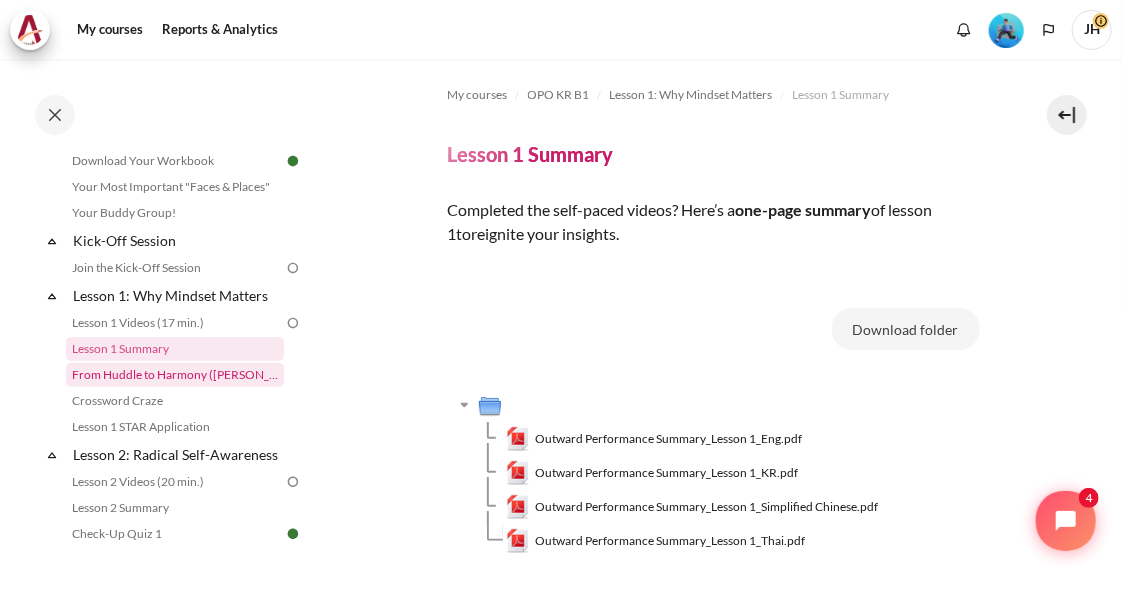 click on "From Huddle to Harmony ([PERSON_NAME]'s Story)" at bounding box center (175, 375) 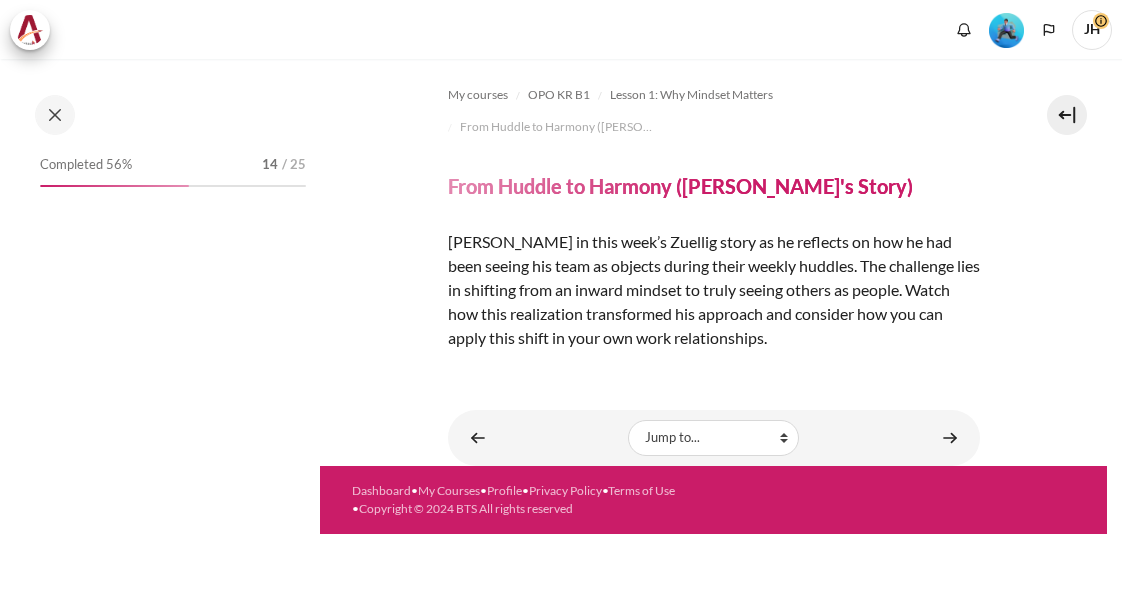scroll, scrollTop: 0, scrollLeft: 0, axis: both 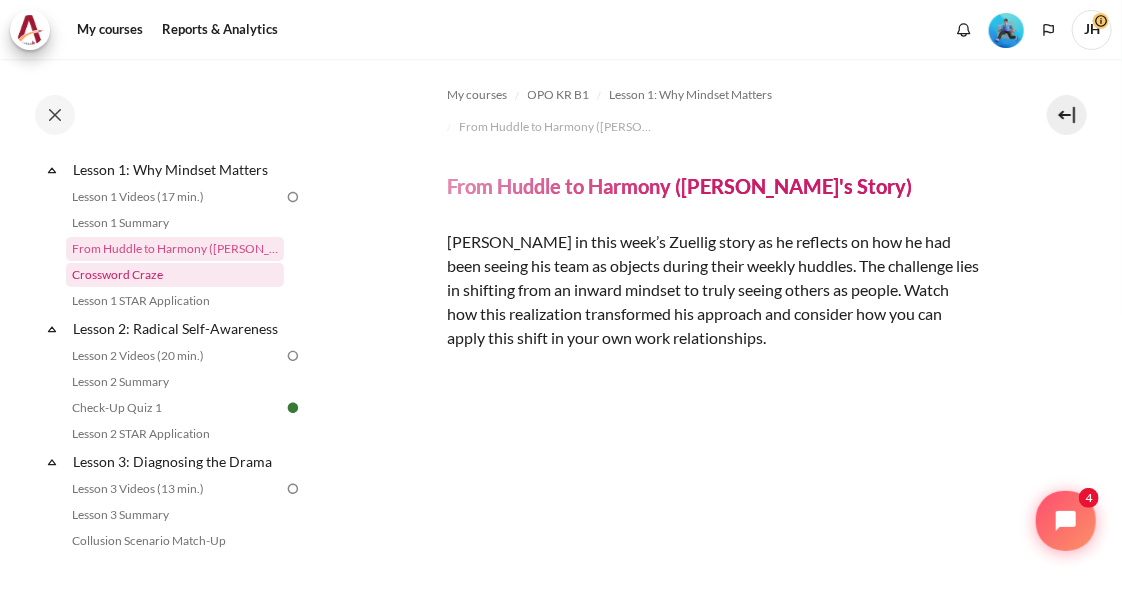 click on "Crossword Craze" at bounding box center [175, 275] 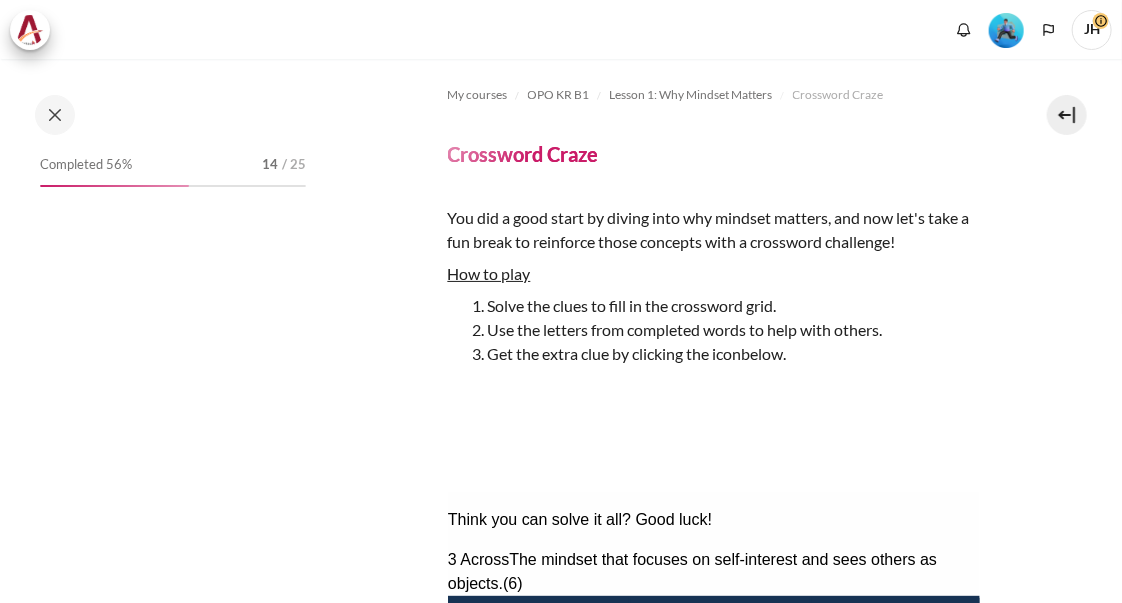 scroll, scrollTop: 0, scrollLeft: 0, axis: both 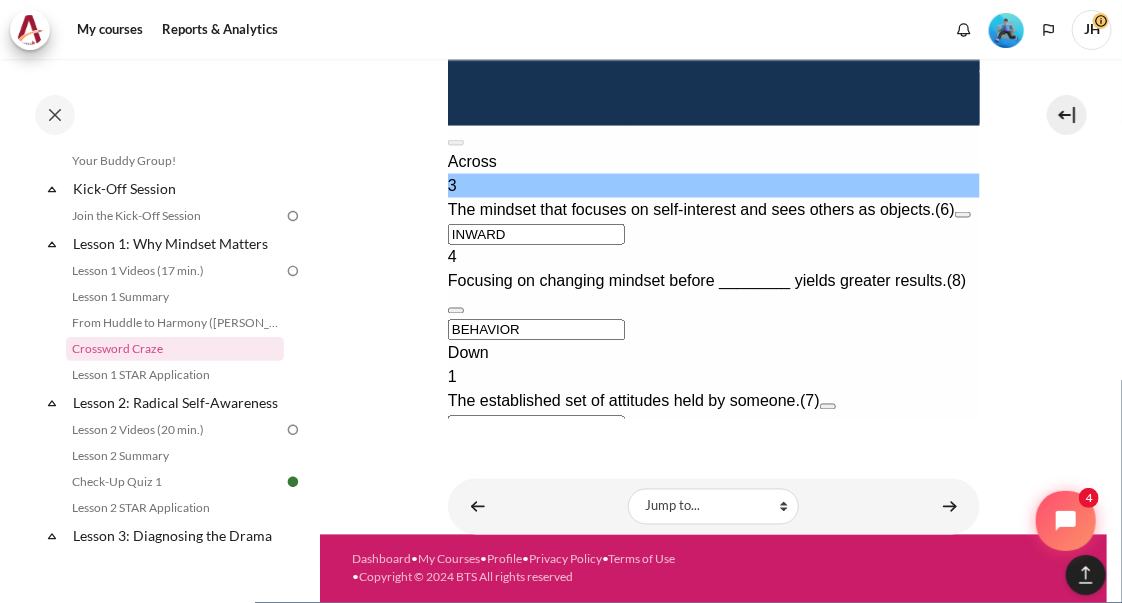 click on "Check Check the characters. The responses will be marked as correct, incorrect, or unanswered." at bounding box center (474, 595) 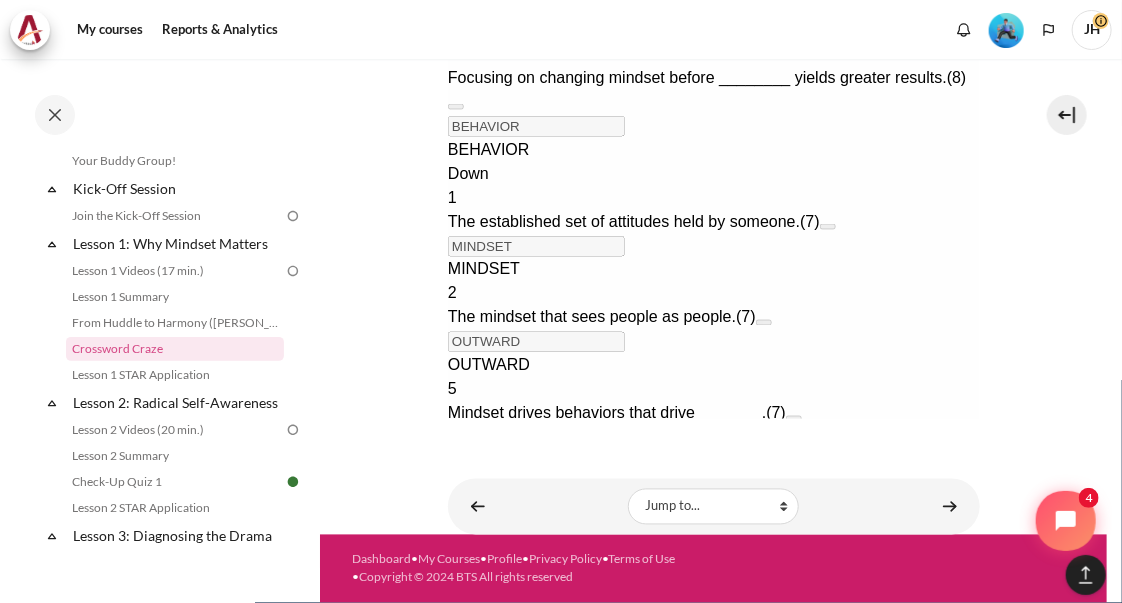 scroll, scrollTop: 0, scrollLeft: 0, axis: both 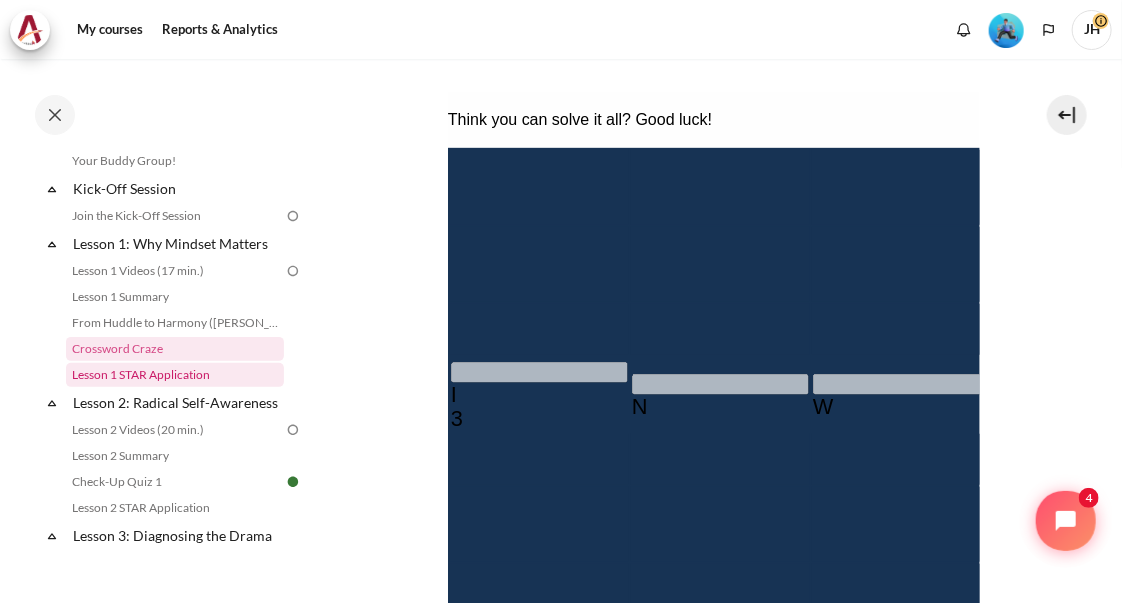 click on "Lesson 1 STAR Application" at bounding box center (175, 375) 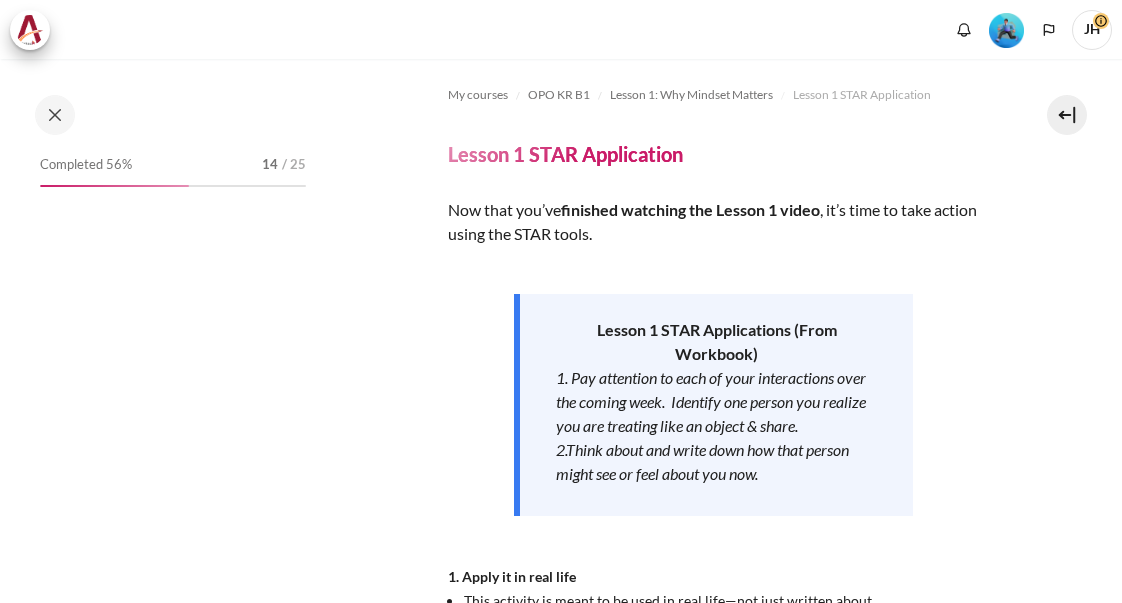 scroll, scrollTop: 0, scrollLeft: 0, axis: both 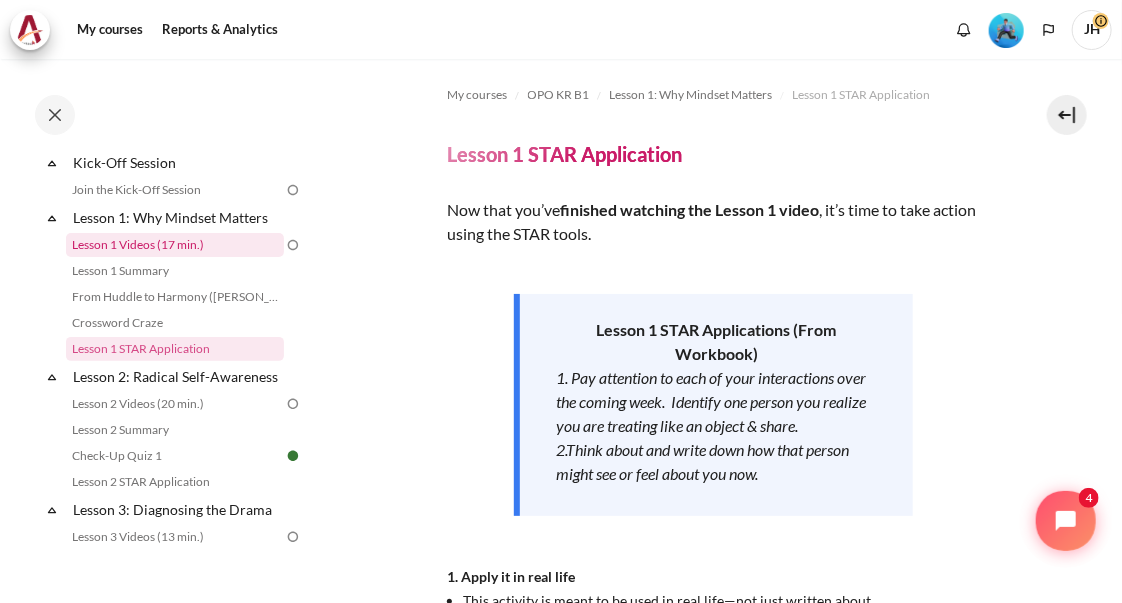 click on "Lesson 1 Videos (17 min.)" at bounding box center [175, 245] 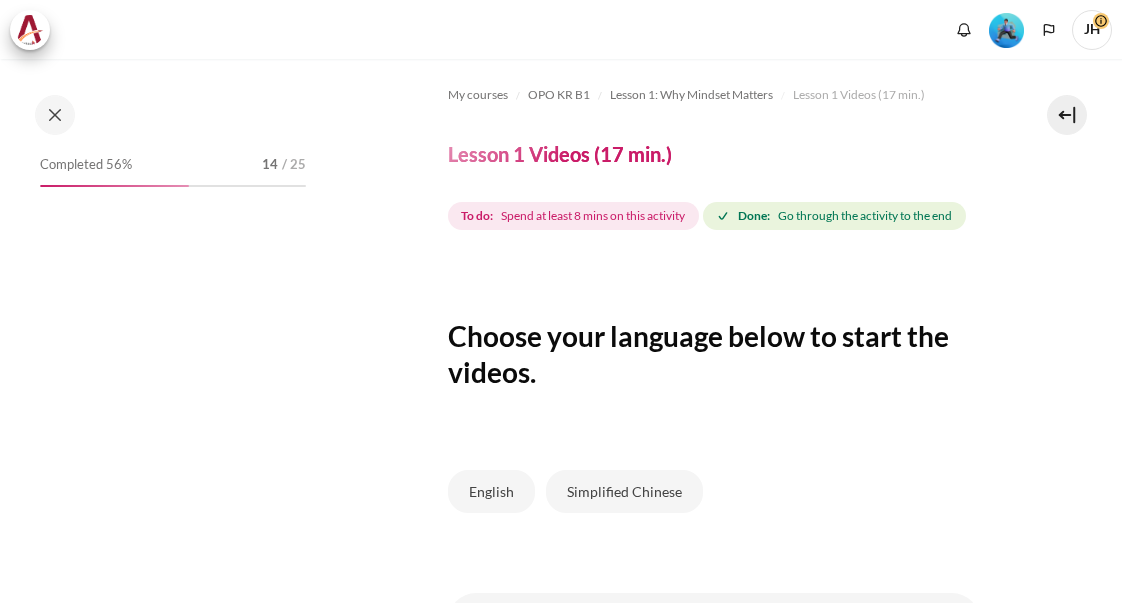 scroll, scrollTop: 0, scrollLeft: 0, axis: both 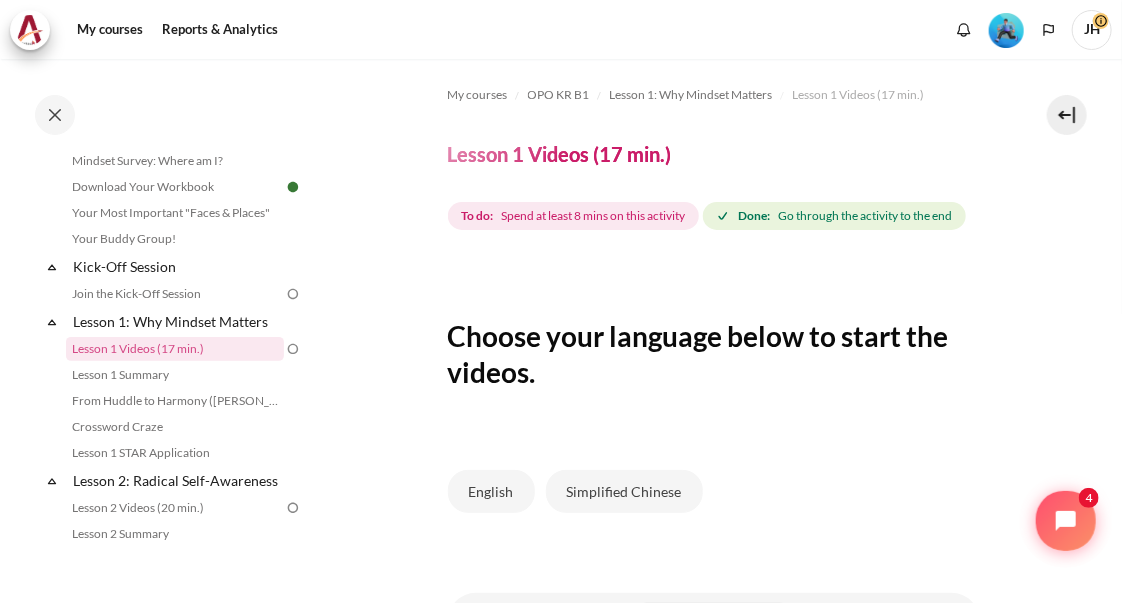 click on "Spend at least 8 mins on this activity" at bounding box center [593, 216] 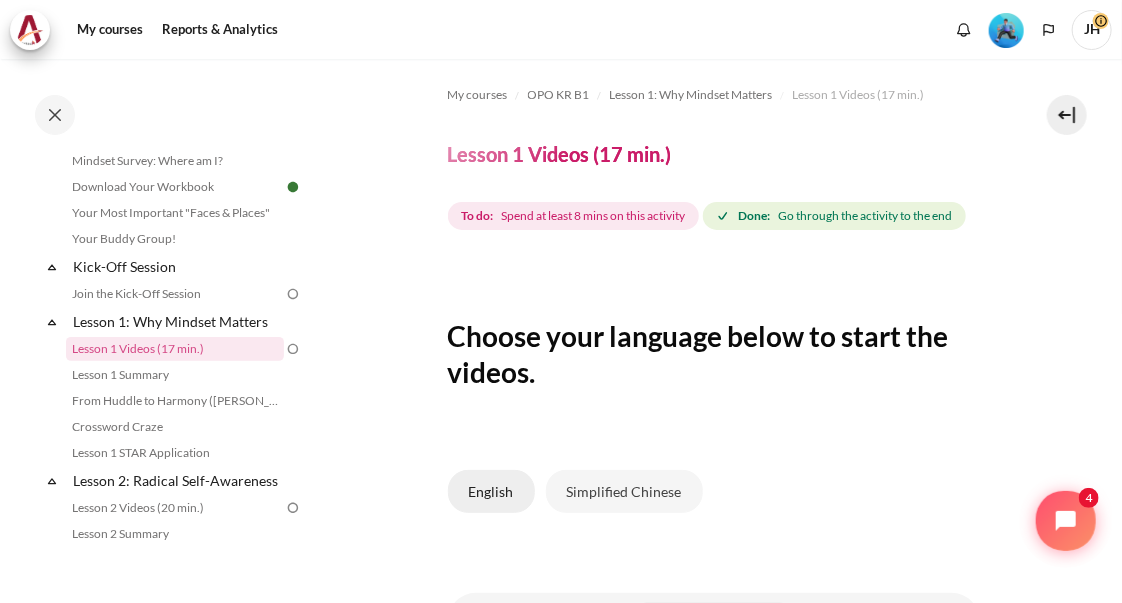 click on "English" at bounding box center (491, 491) 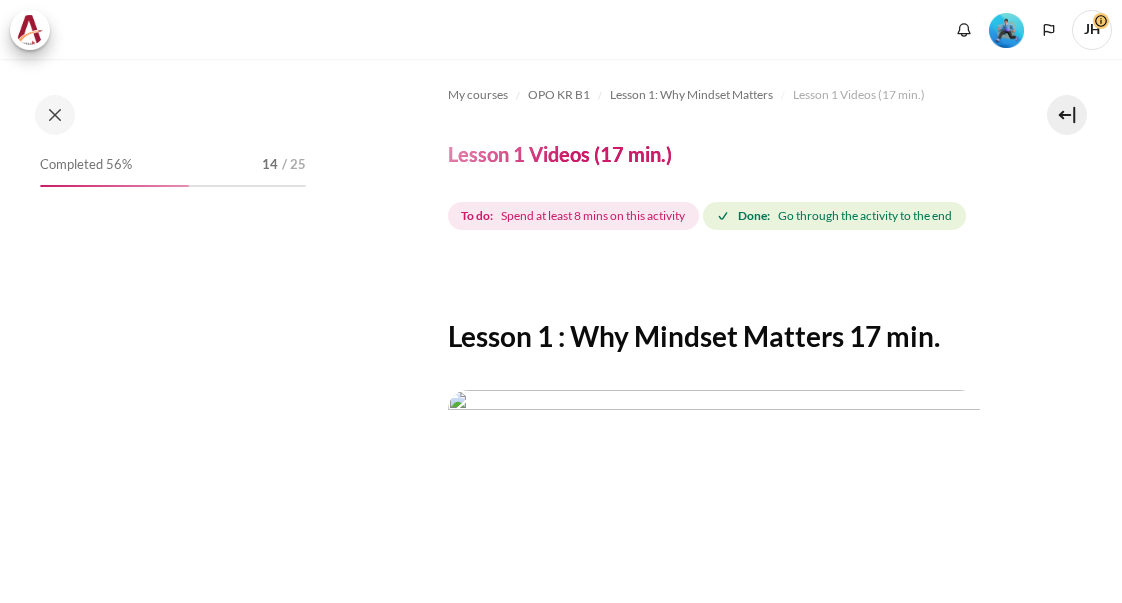 scroll, scrollTop: 0, scrollLeft: 0, axis: both 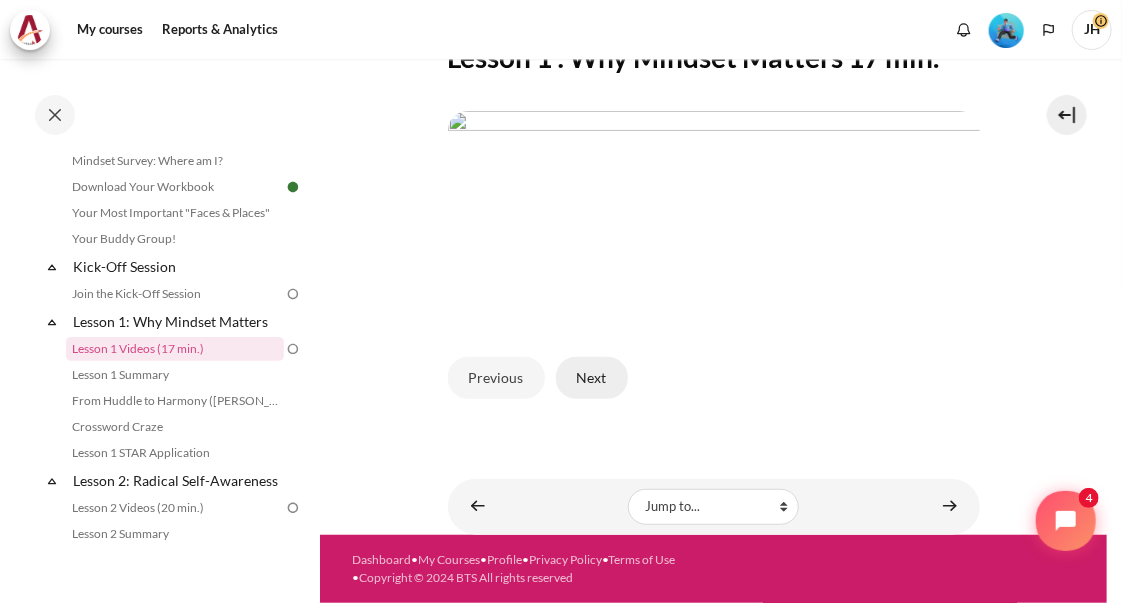 click on "Next" at bounding box center [592, 378] 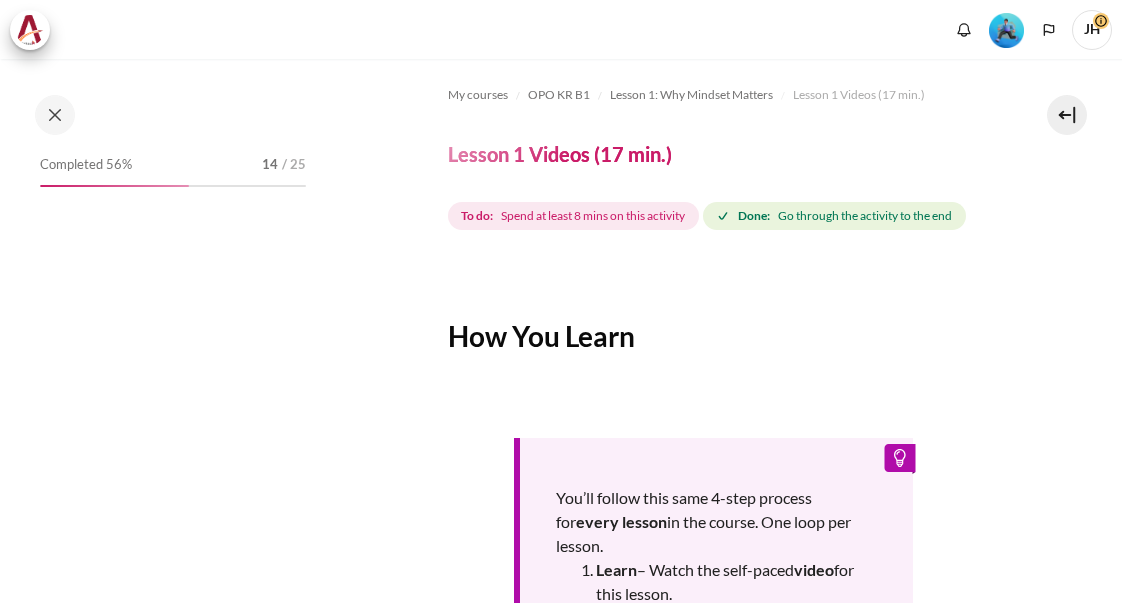 scroll, scrollTop: 0, scrollLeft: 0, axis: both 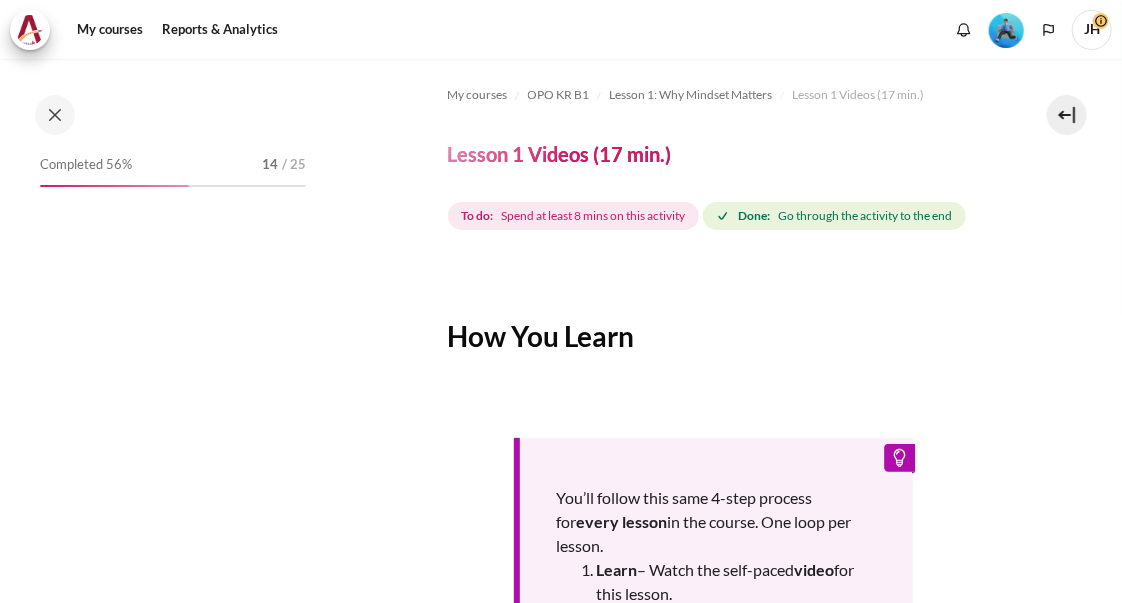 click on "Spend at least 8 mins on this activity" at bounding box center [593, 216] 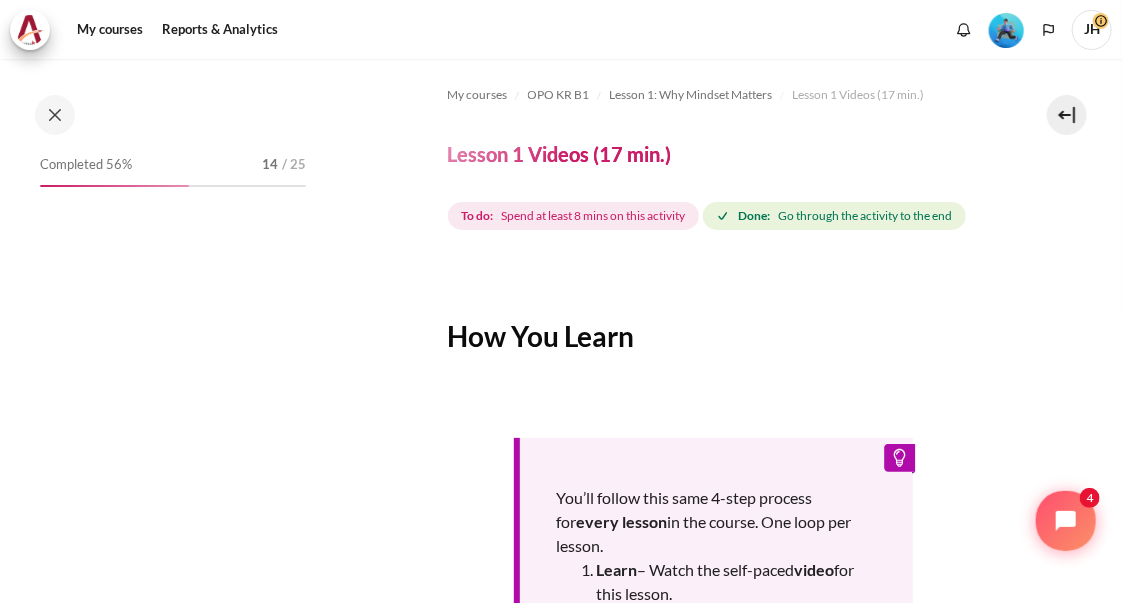 scroll, scrollTop: 142, scrollLeft: 0, axis: vertical 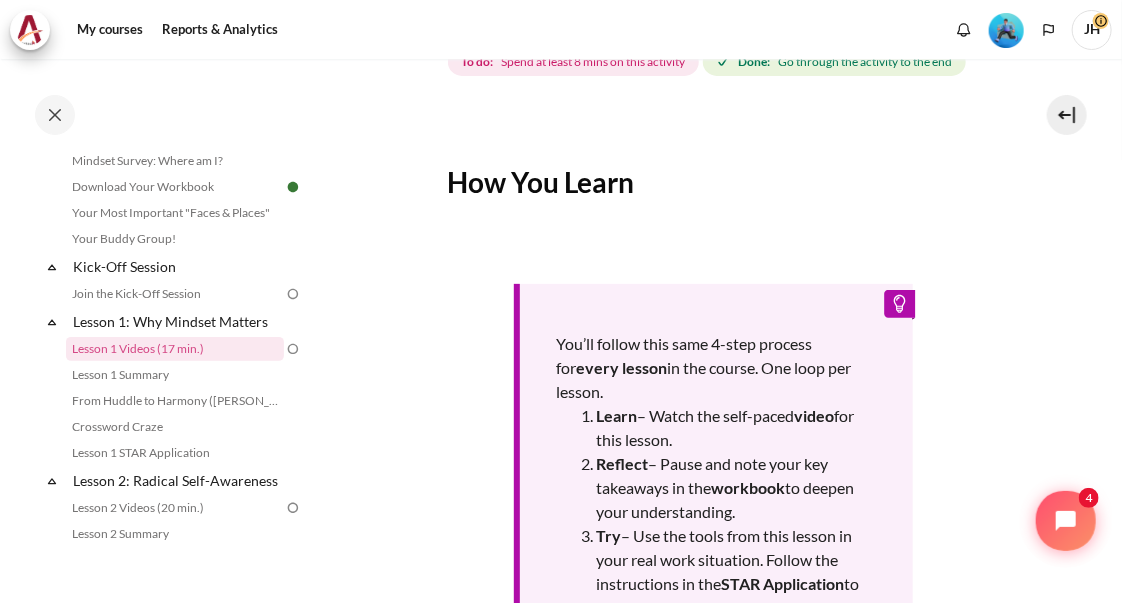 click on "You’ll follow this same 4-step process for  every lesson  in the course. One loop per lesson.
Learn  – Watch the self-paced  video  for this lesson.
Reflect  – Pause and note your key takeaways in the  workbook  to deepen your understanding.
Try  – Use the tools from this lesson in your real work situation. Follow the instructions in the  STAR Application  to guide your practice.
Share  – Post your experience in the  Sharing Community  to inspire others and learn together." at bounding box center (713, 511) 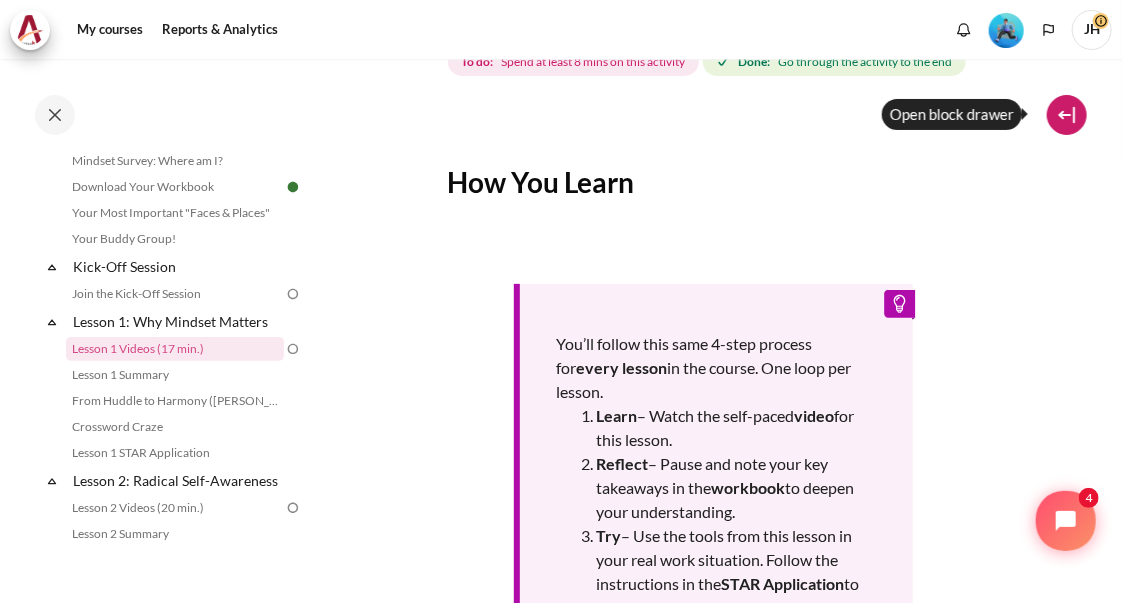 click at bounding box center (1067, 115) 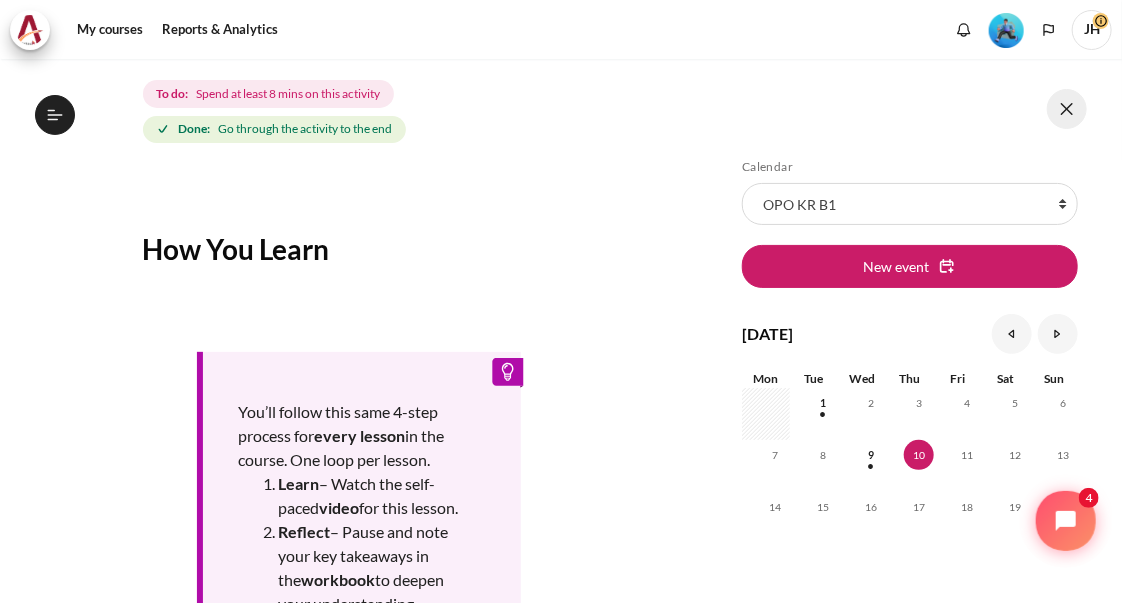 click at bounding box center [1067, 109] 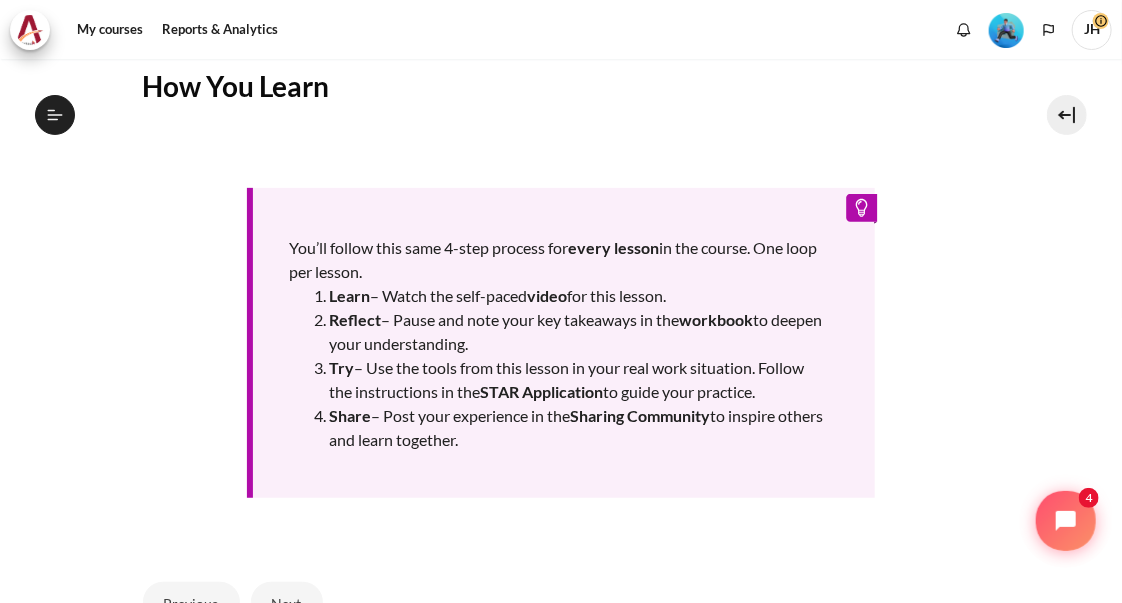 scroll, scrollTop: 474, scrollLeft: 0, axis: vertical 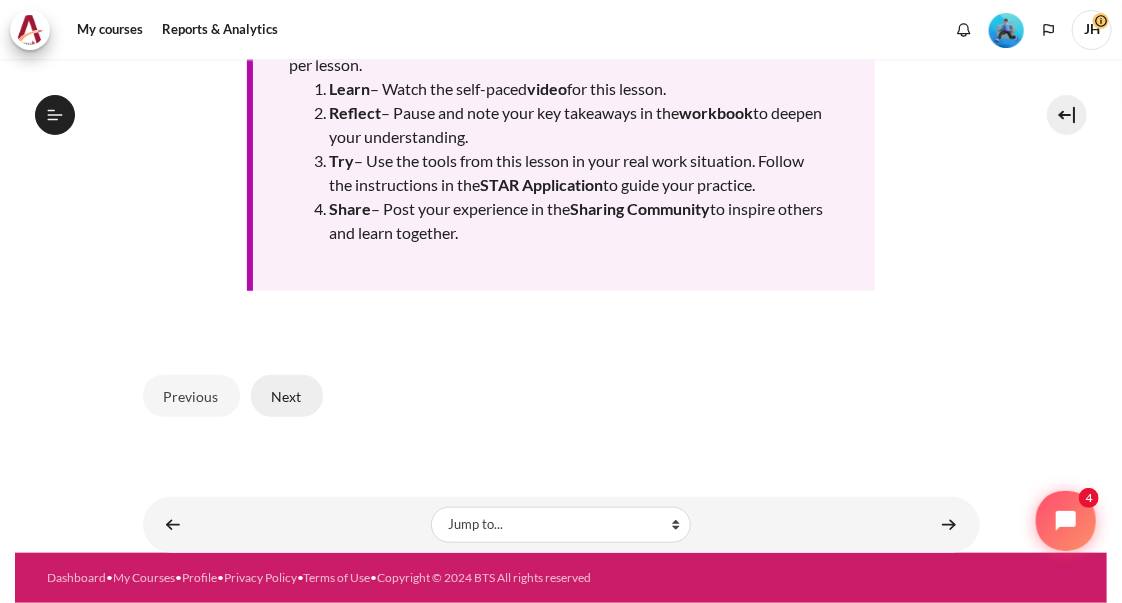 click on "Next" at bounding box center [287, 396] 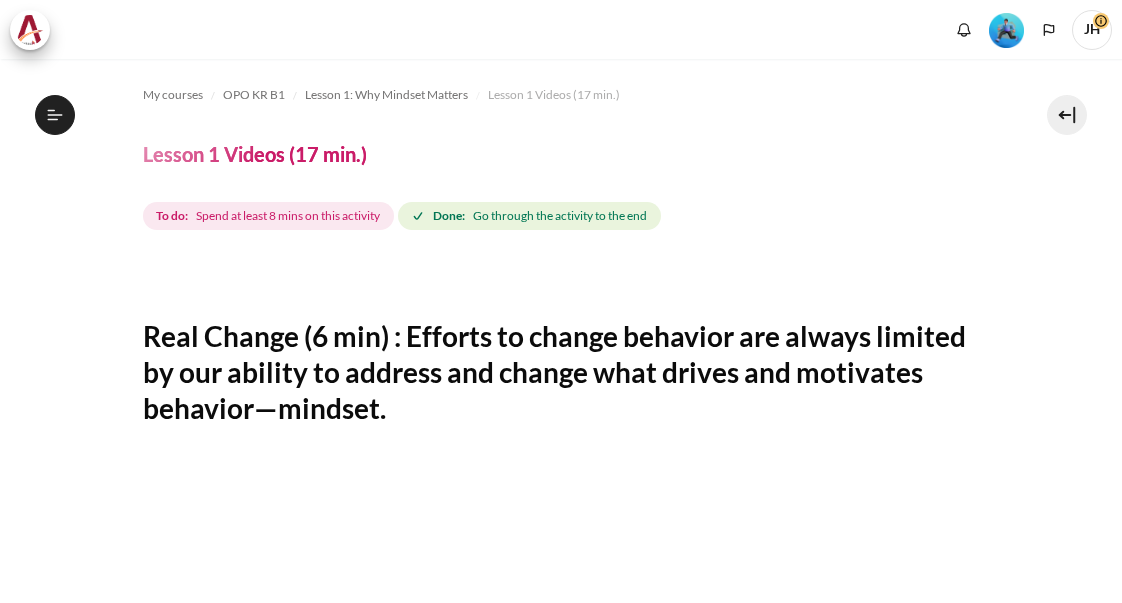 scroll, scrollTop: 0, scrollLeft: 0, axis: both 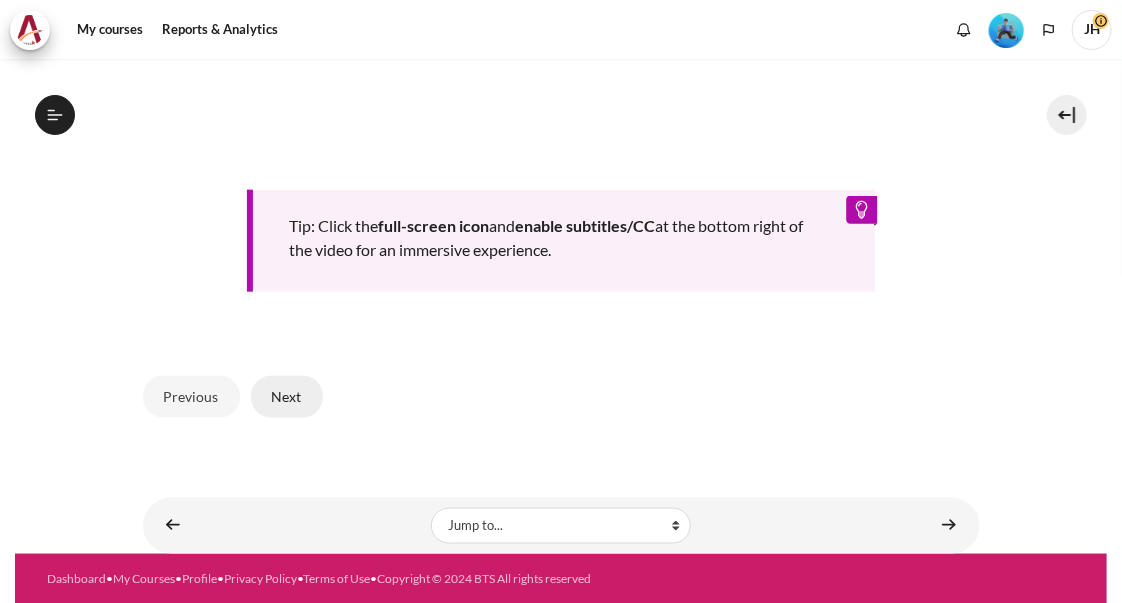 click on "Next" at bounding box center (287, 397) 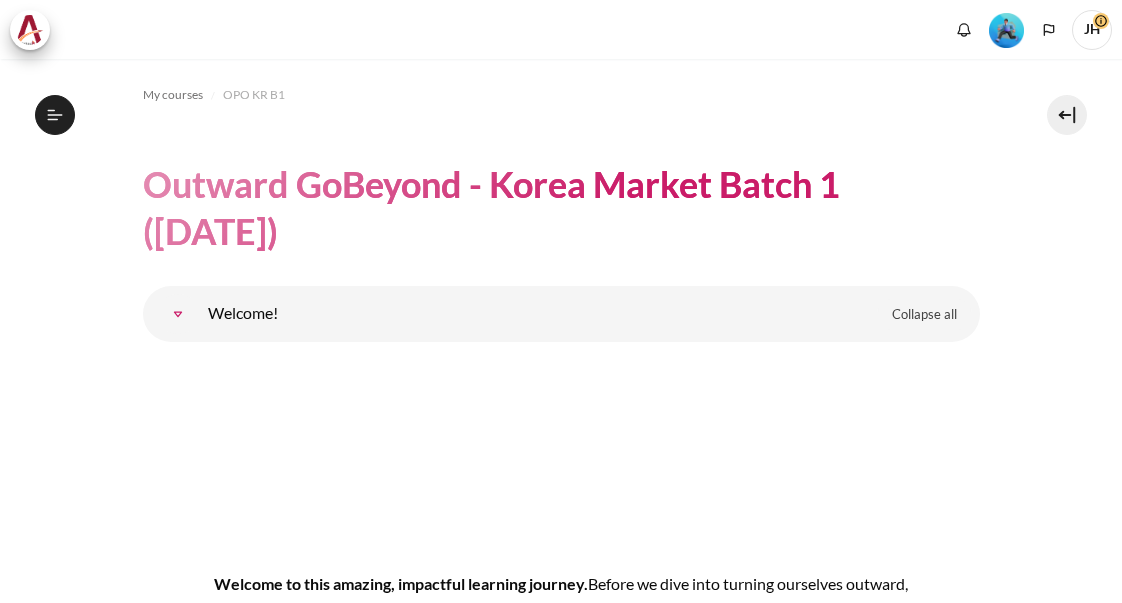 scroll, scrollTop: 0, scrollLeft: 0, axis: both 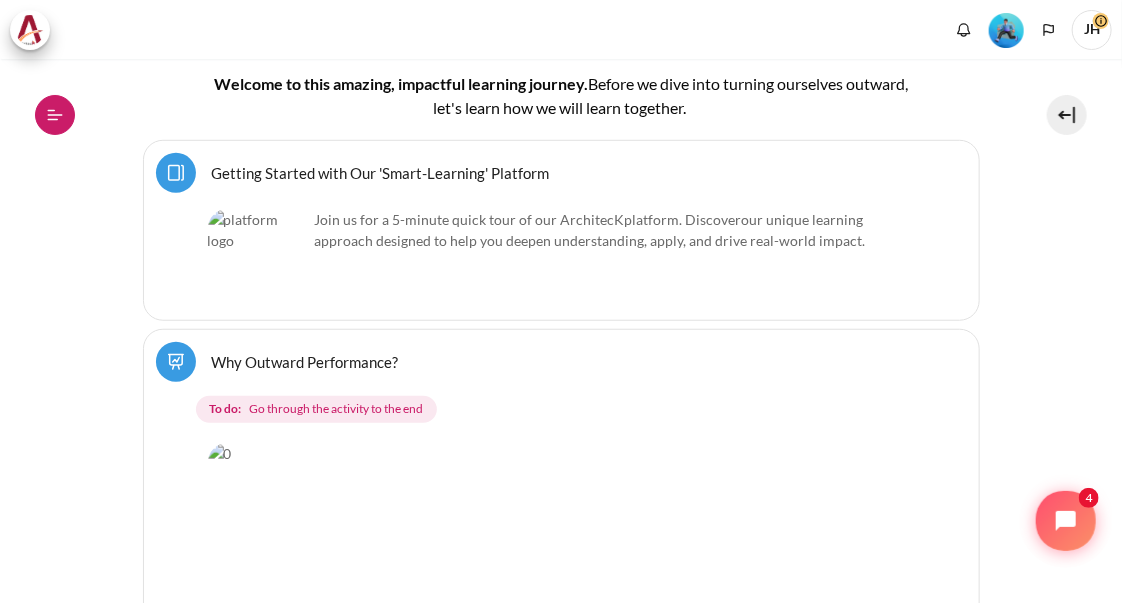 click on "Open course index" at bounding box center (55, 115) 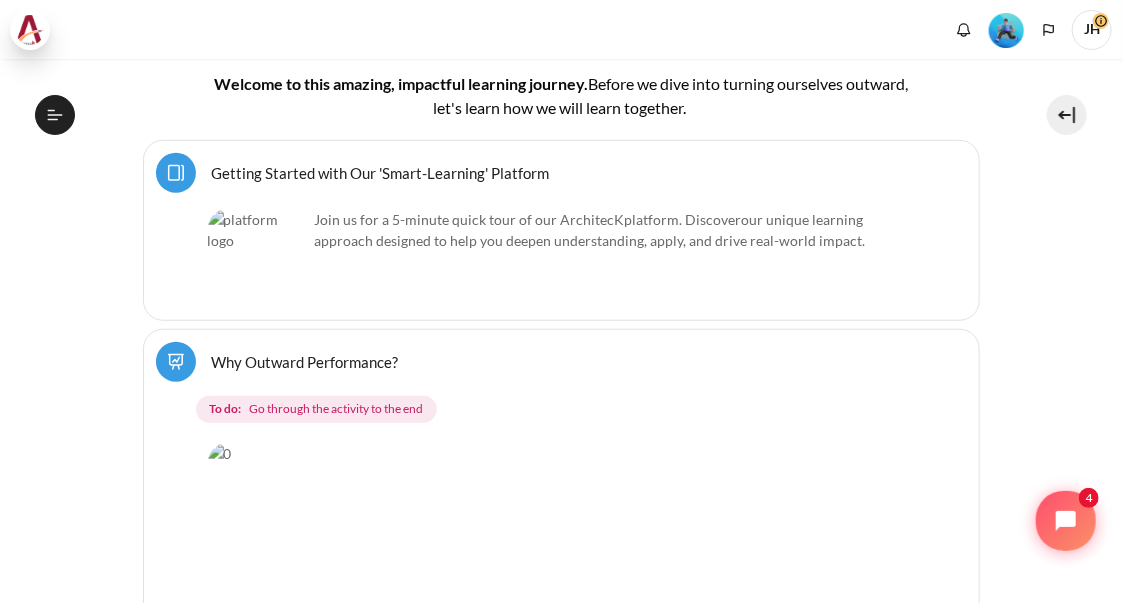scroll, scrollTop: 556, scrollLeft: 0, axis: vertical 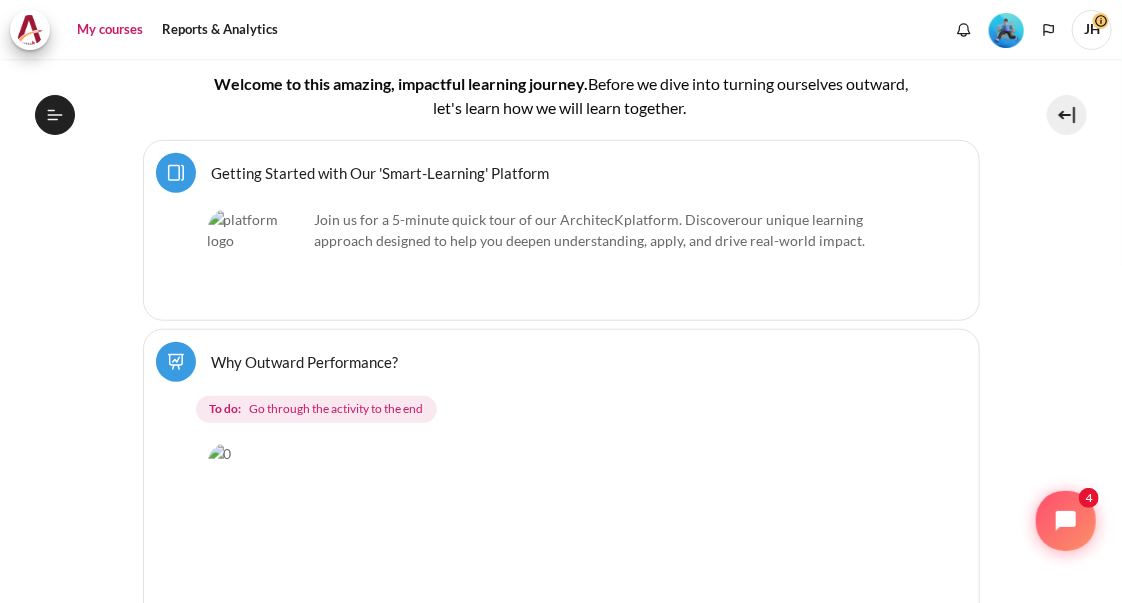 click on "My courses" at bounding box center [110, 30] 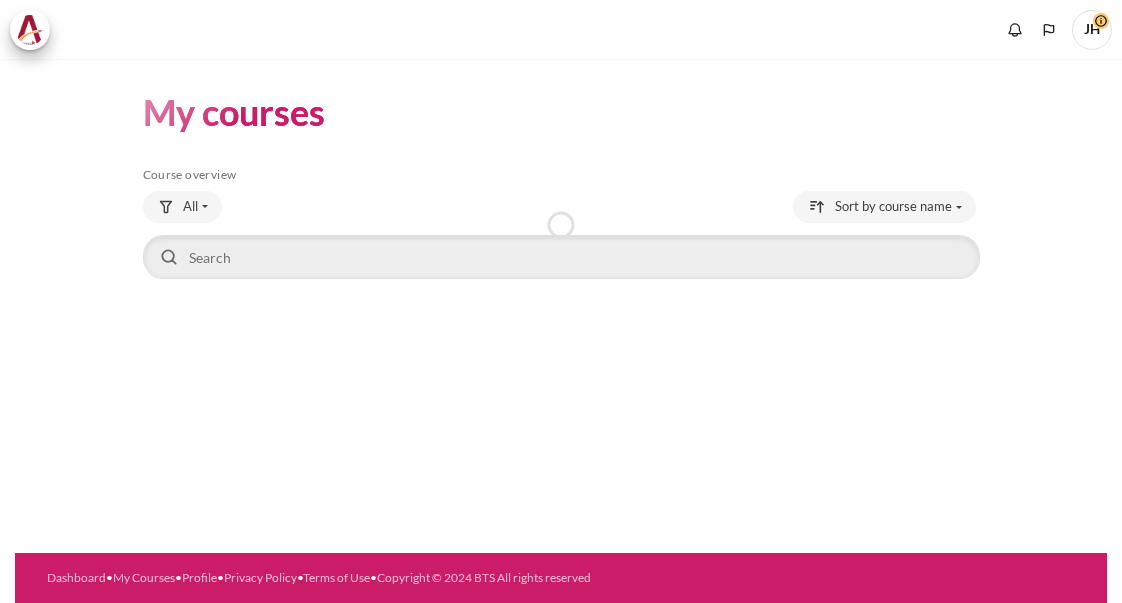 scroll, scrollTop: 0, scrollLeft: 0, axis: both 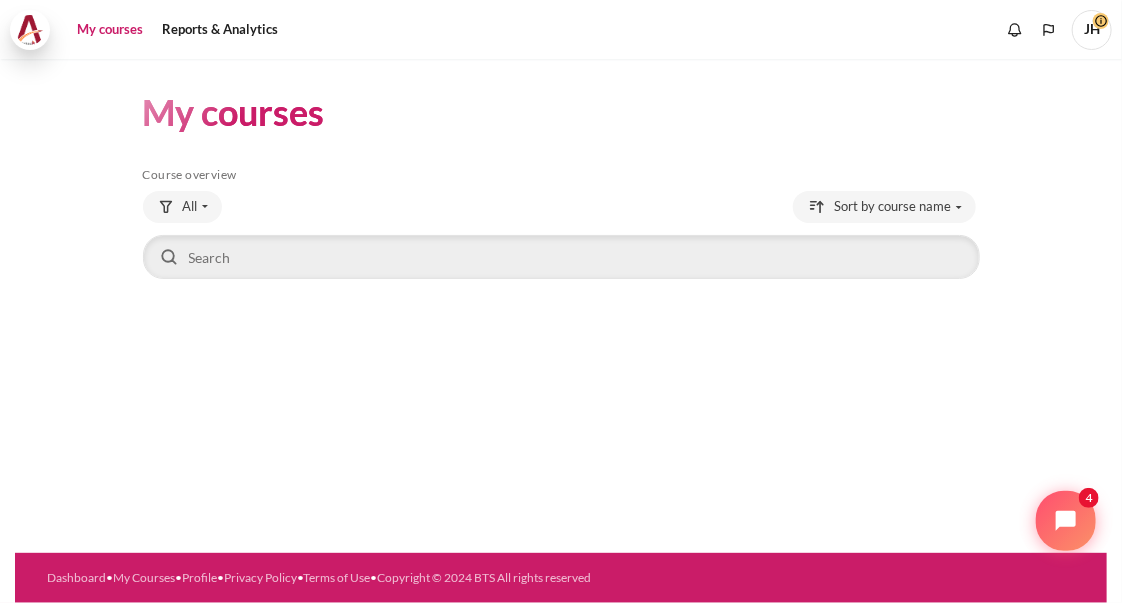 click at bounding box center (30, 30) 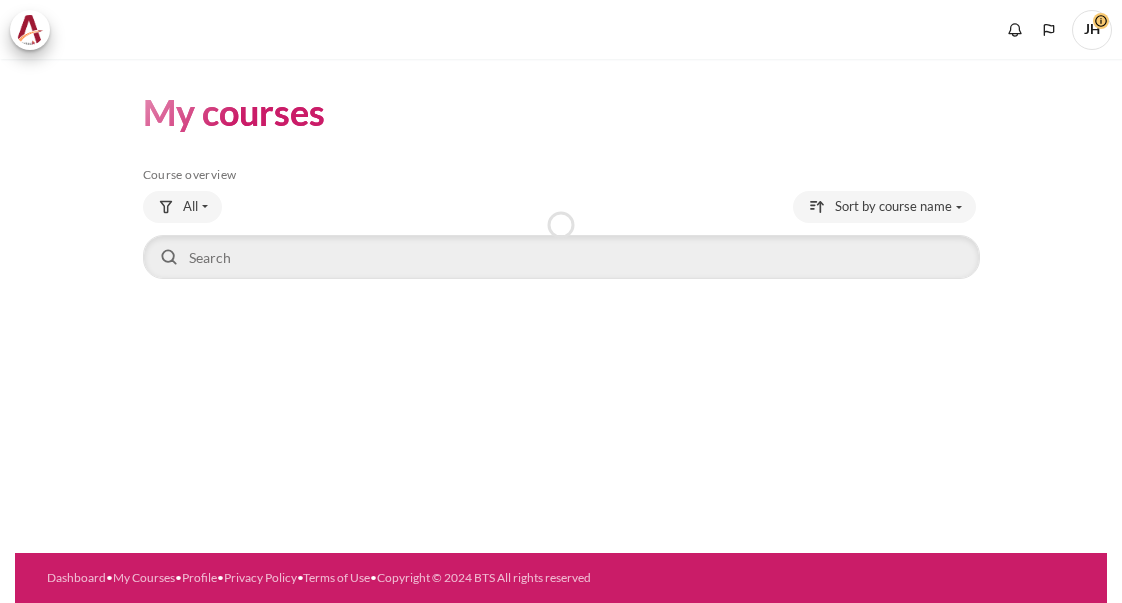 scroll, scrollTop: 0, scrollLeft: 0, axis: both 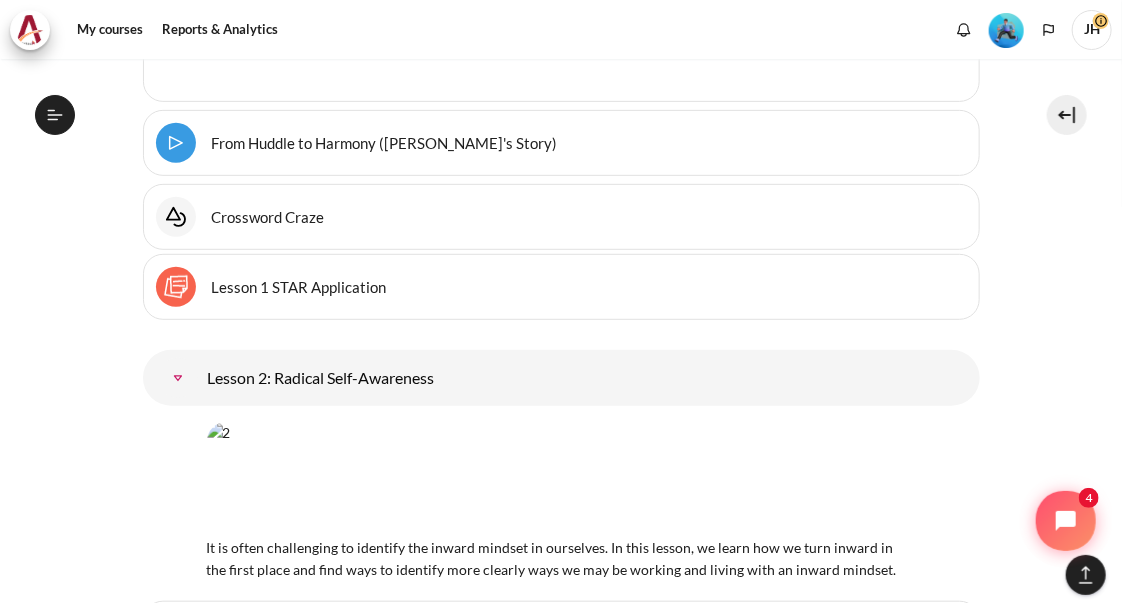 click at bounding box center [178, 378] 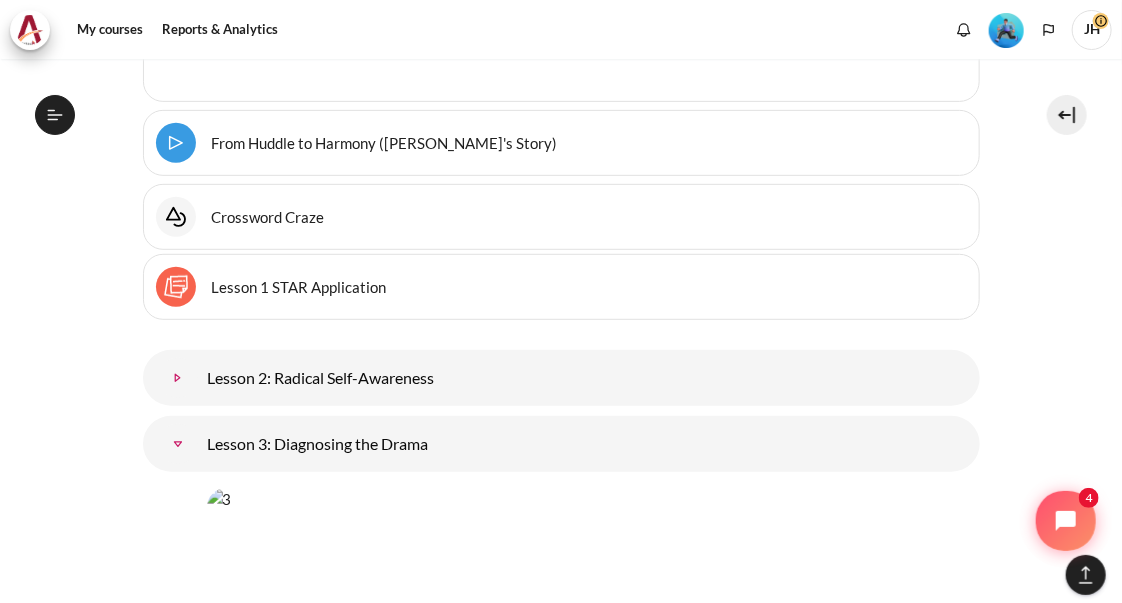 click at bounding box center (178, 378) 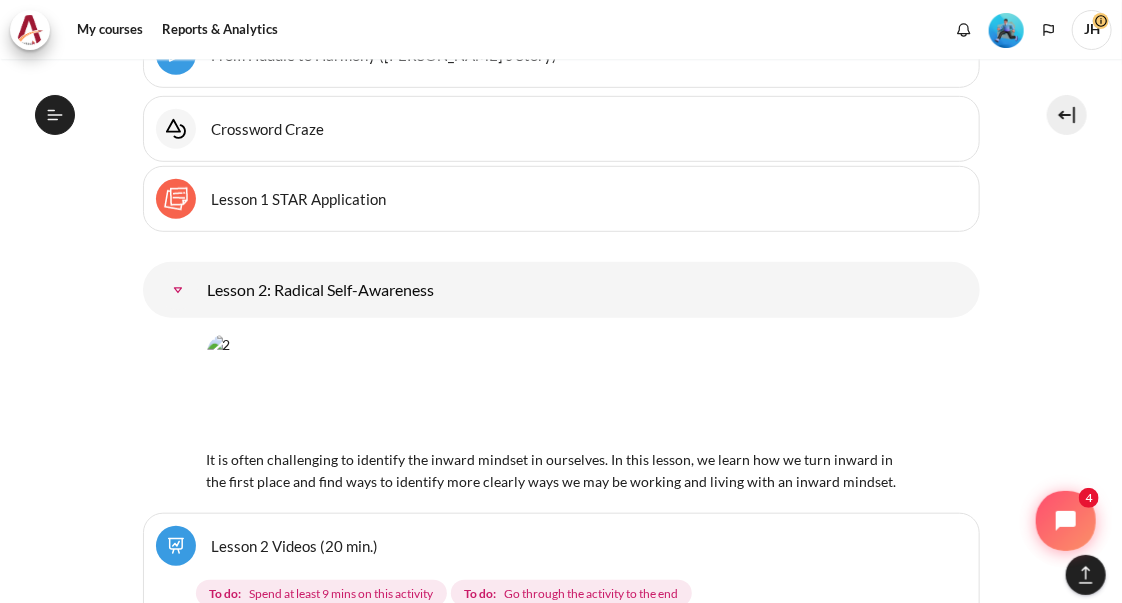 scroll, scrollTop: 3256, scrollLeft: 0, axis: vertical 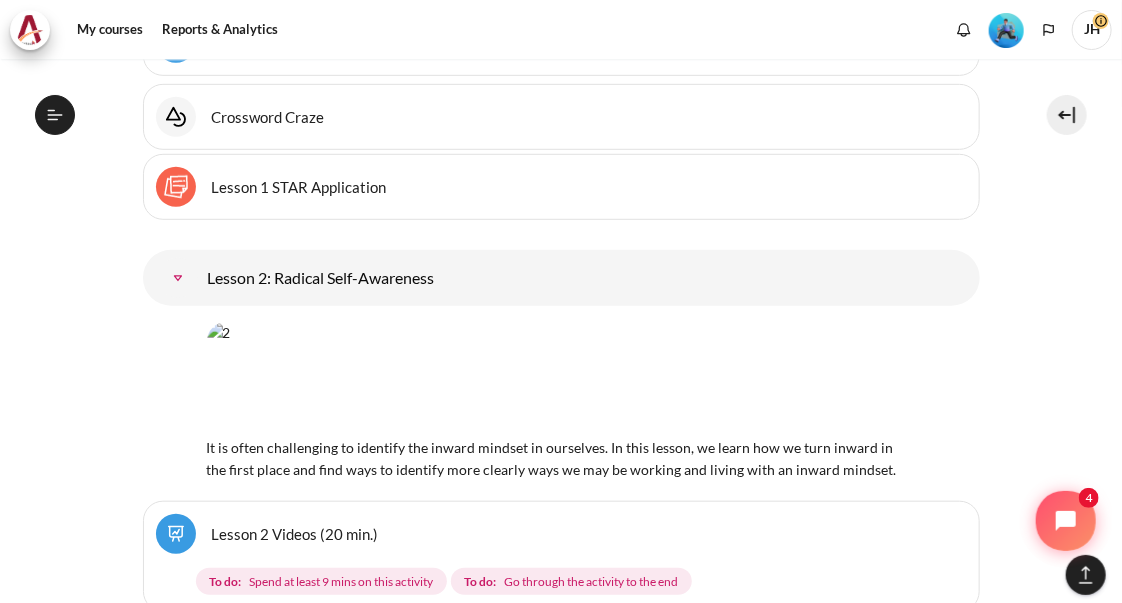 click on "Lesson 2 Videos (20 min.)" at bounding box center (295, 533) 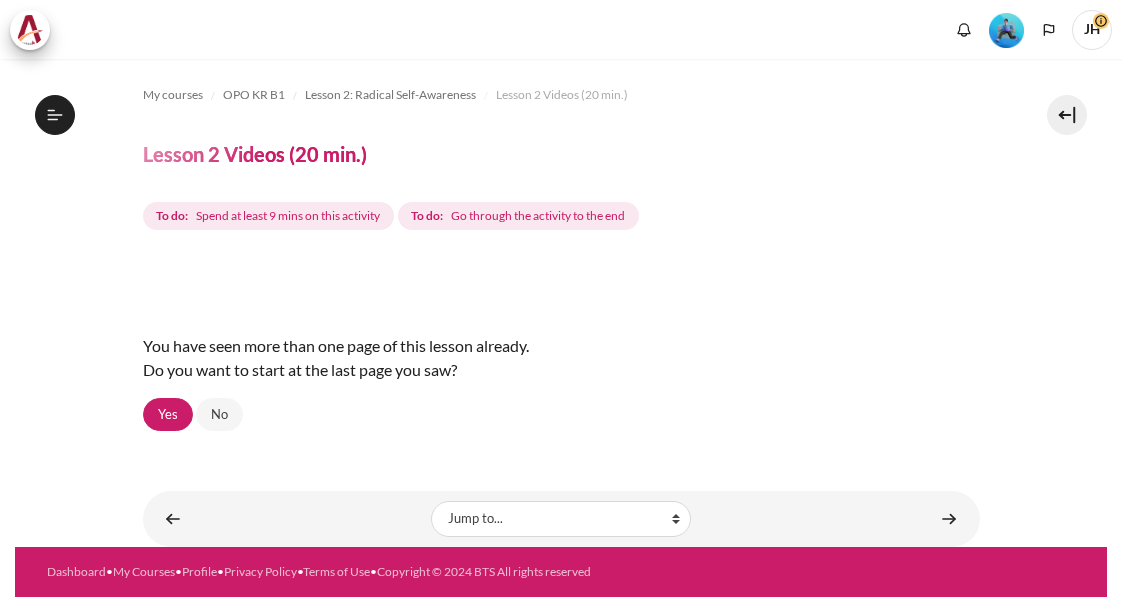 scroll, scrollTop: 0, scrollLeft: 0, axis: both 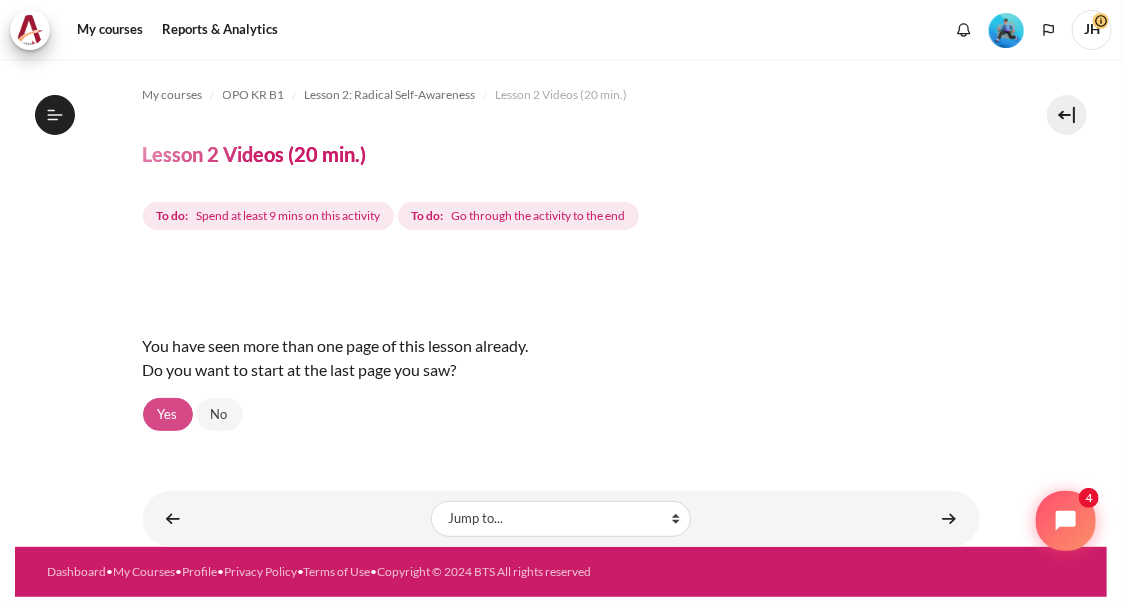 click on "Yes" at bounding box center [168, 415] 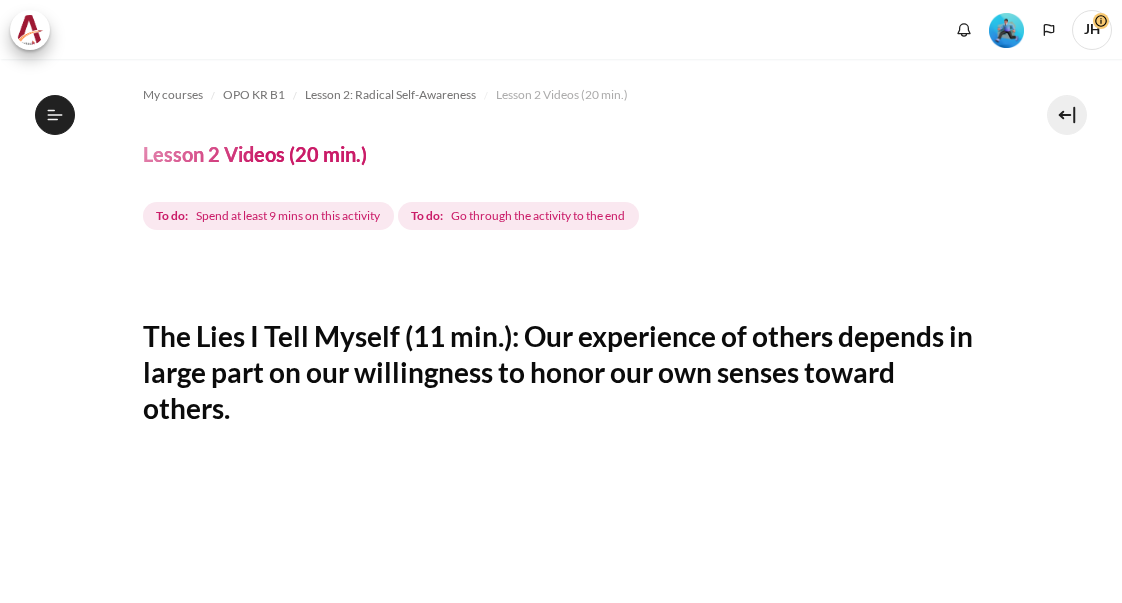 scroll, scrollTop: 0, scrollLeft: 0, axis: both 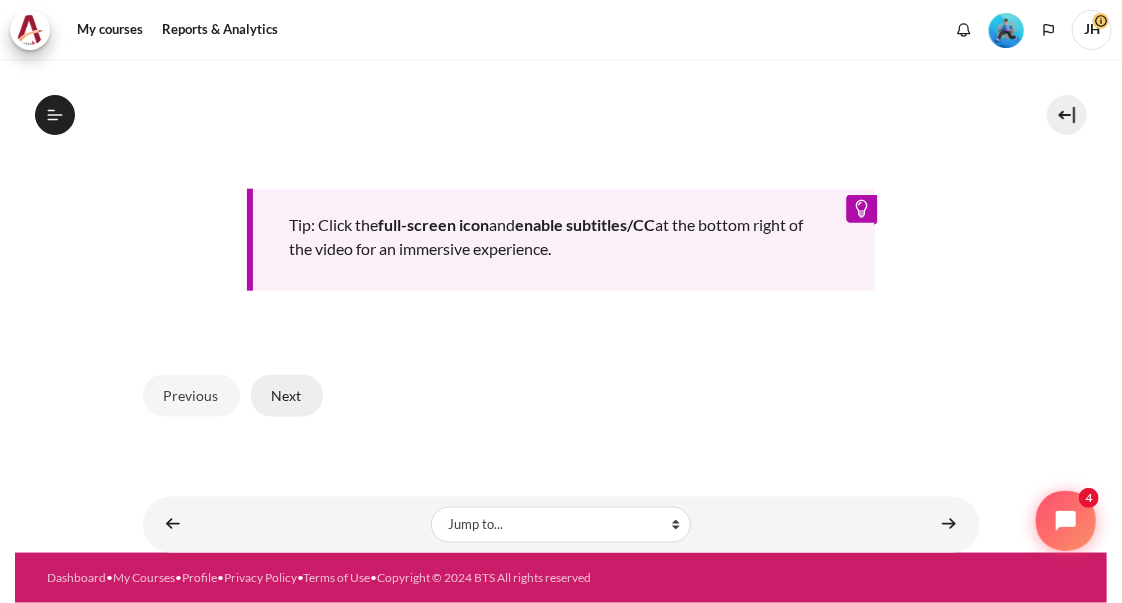 click on "Next" at bounding box center [287, 396] 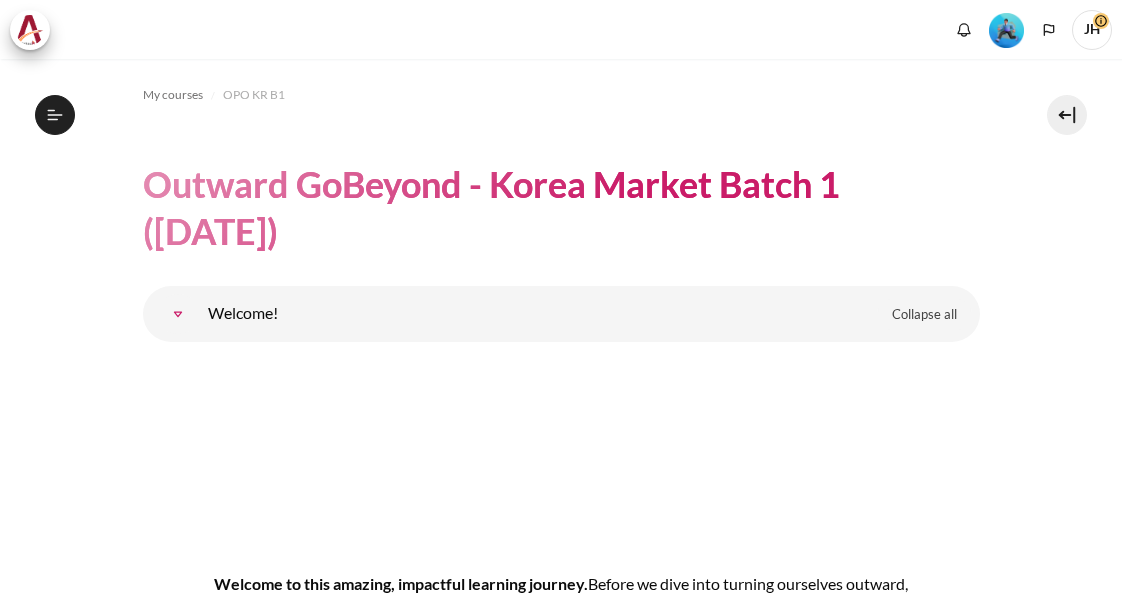 scroll, scrollTop: 0, scrollLeft: 0, axis: both 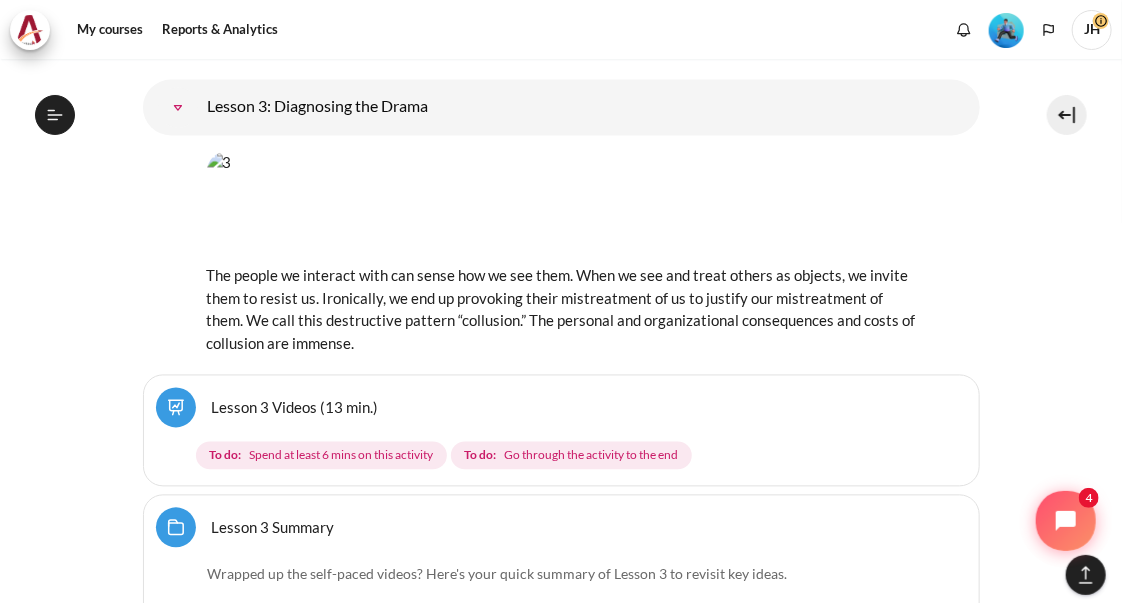 click on "Spend at least 6 mins on this activity" at bounding box center [341, 456] 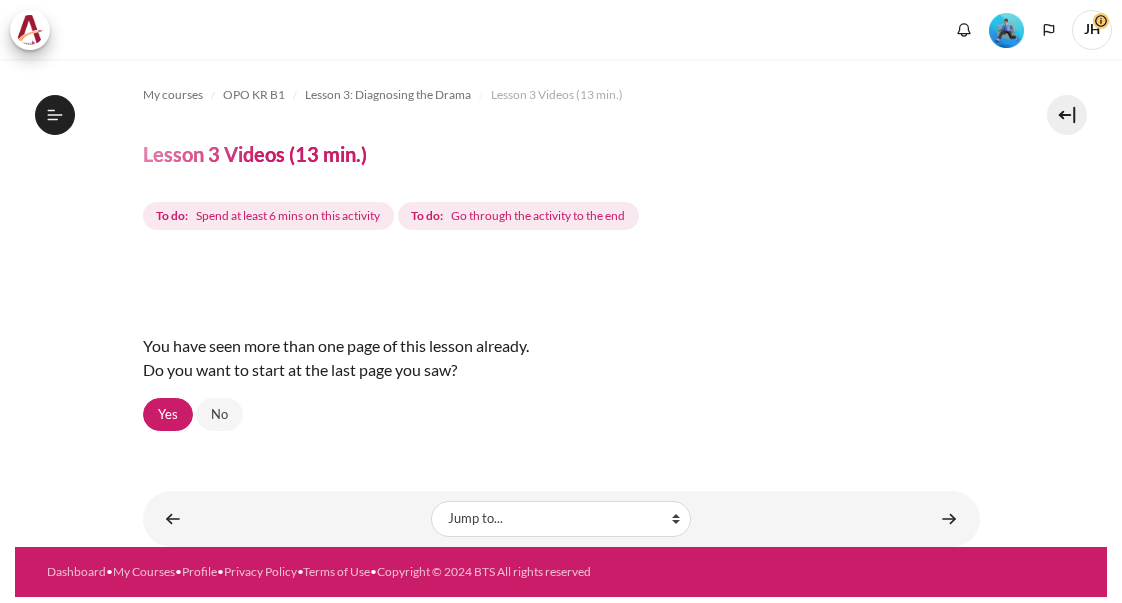 scroll, scrollTop: 0, scrollLeft: 0, axis: both 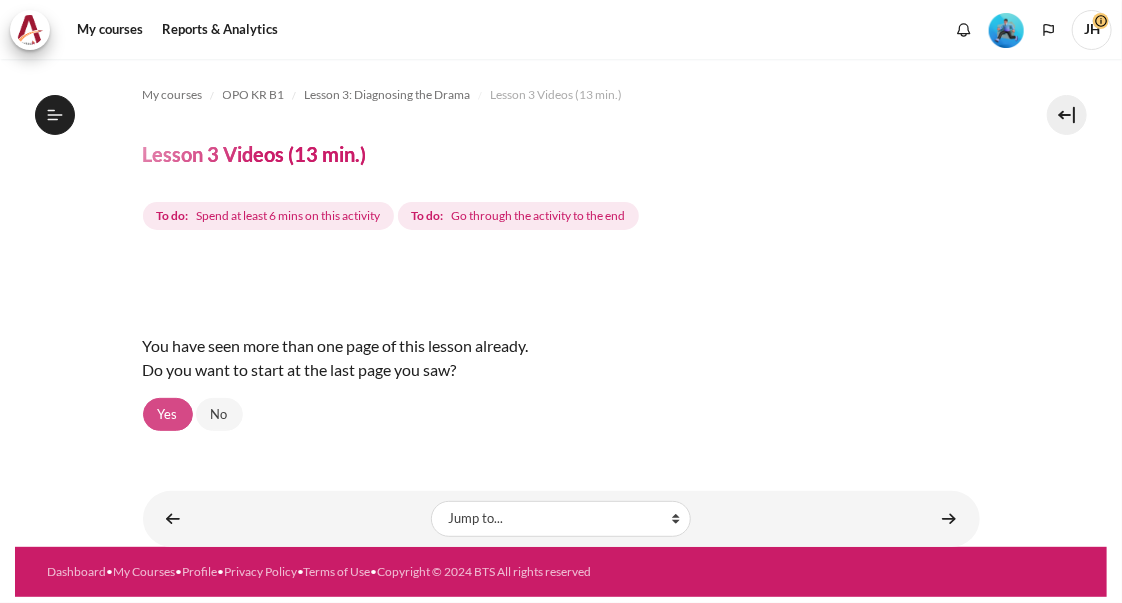 click on "Yes" at bounding box center [168, 415] 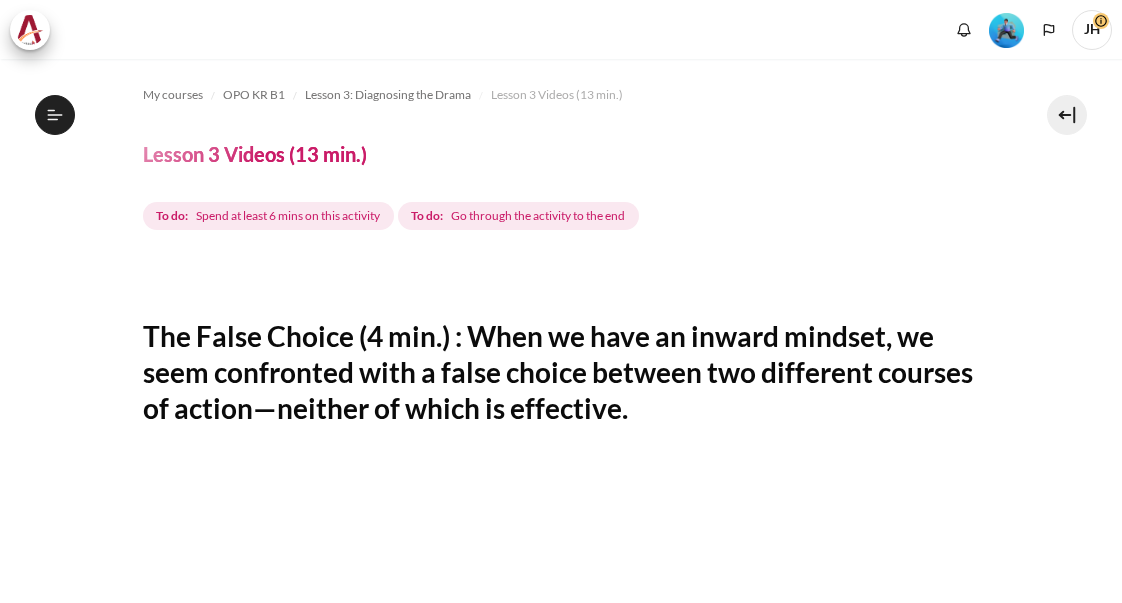 scroll, scrollTop: 0, scrollLeft: 0, axis: both 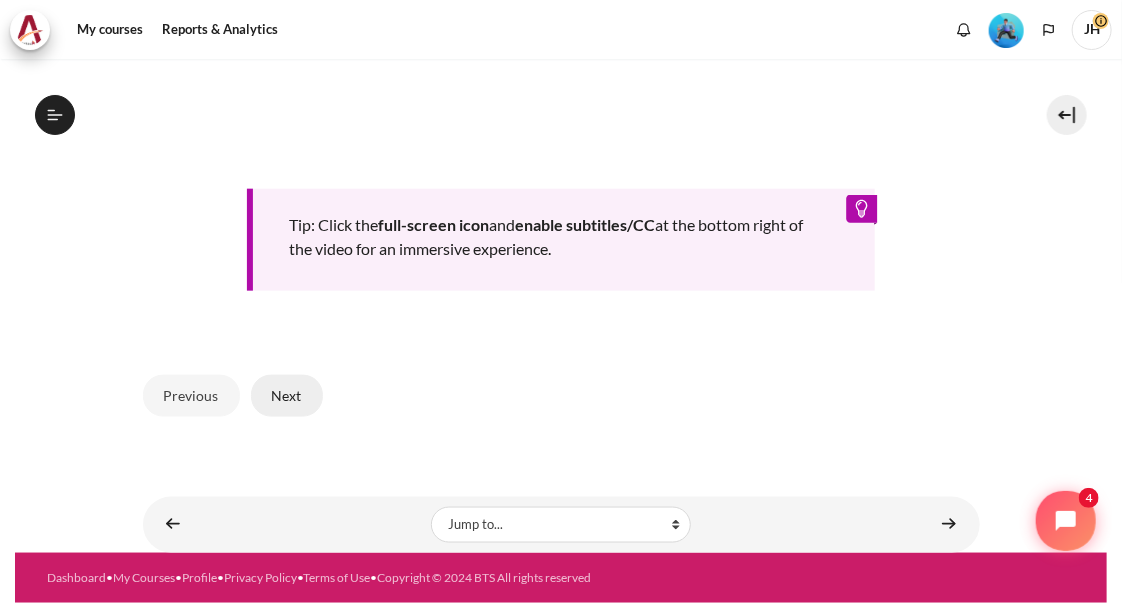 click on "Next" at bounding box center [287, 396] 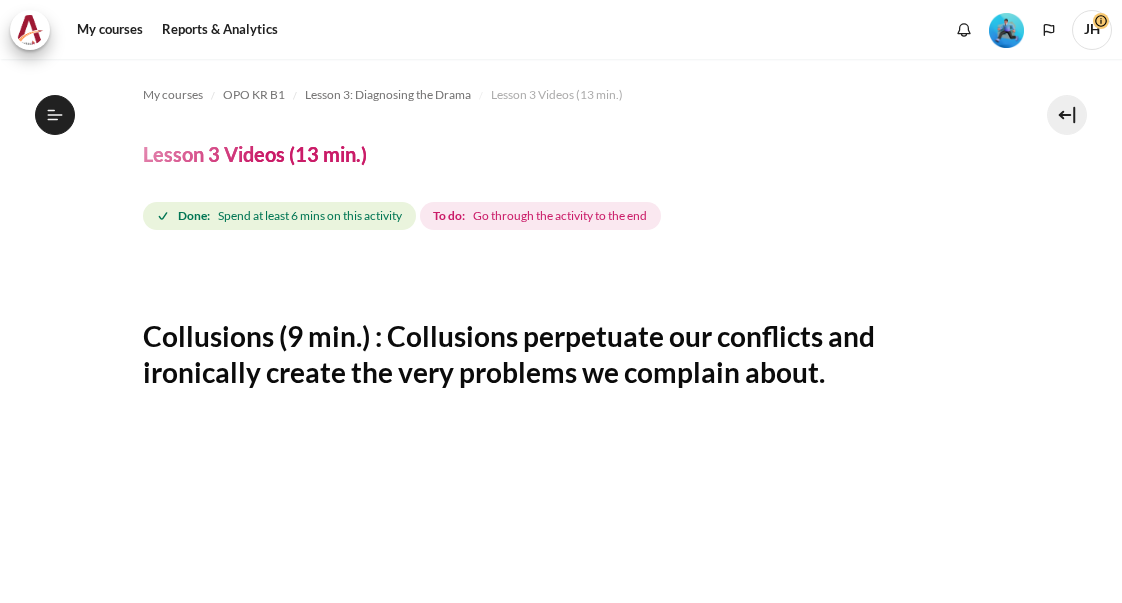 scroll, scrollTop: 0, scrollLeft: 0, axis: both 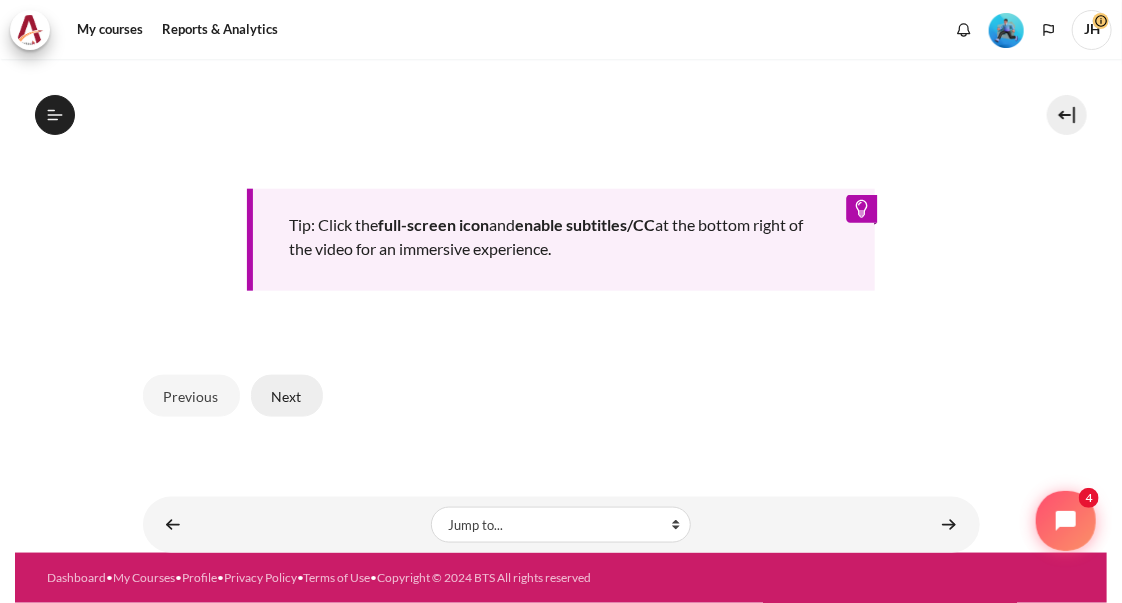 click on "Next" at bounding box center (287, 396) 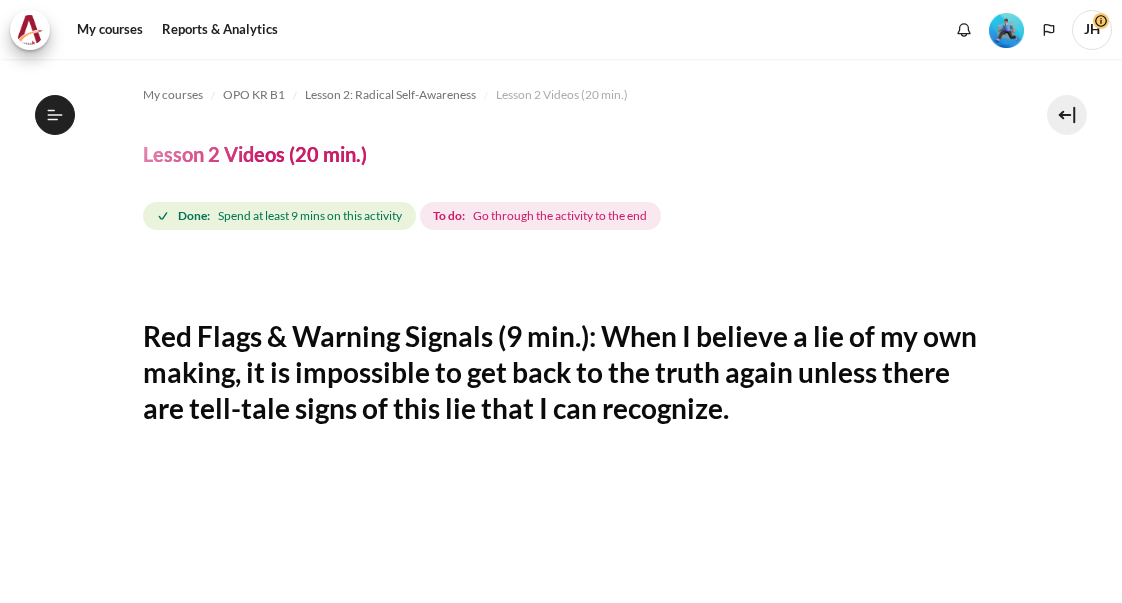 scroll, scrollTop: 0, scrollLeft: 0, axis: both 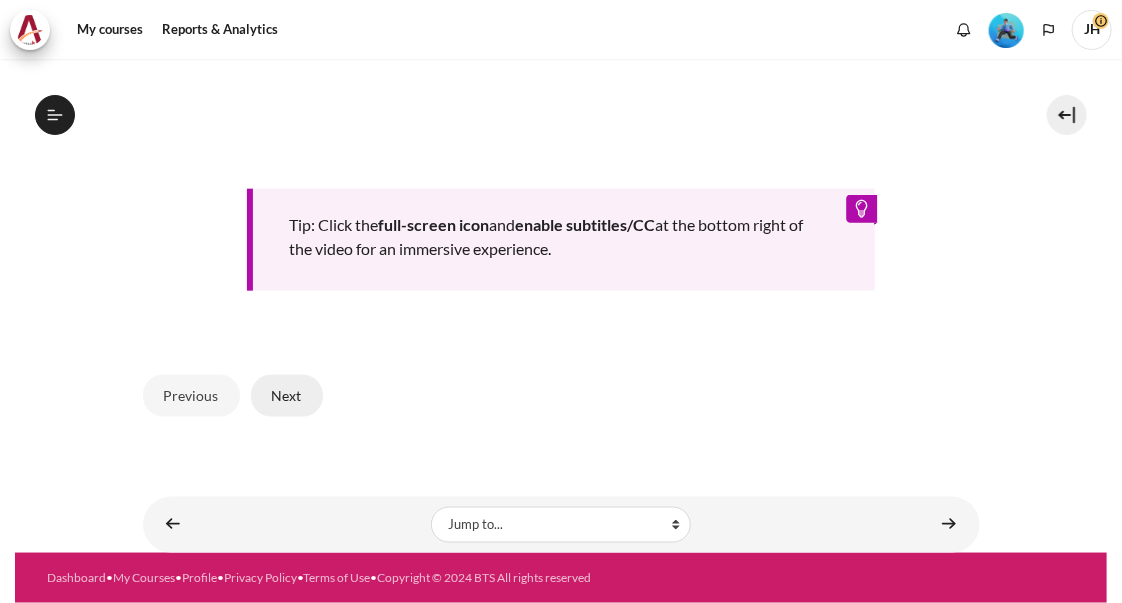click on "Next" at bounding box center (287, 396) 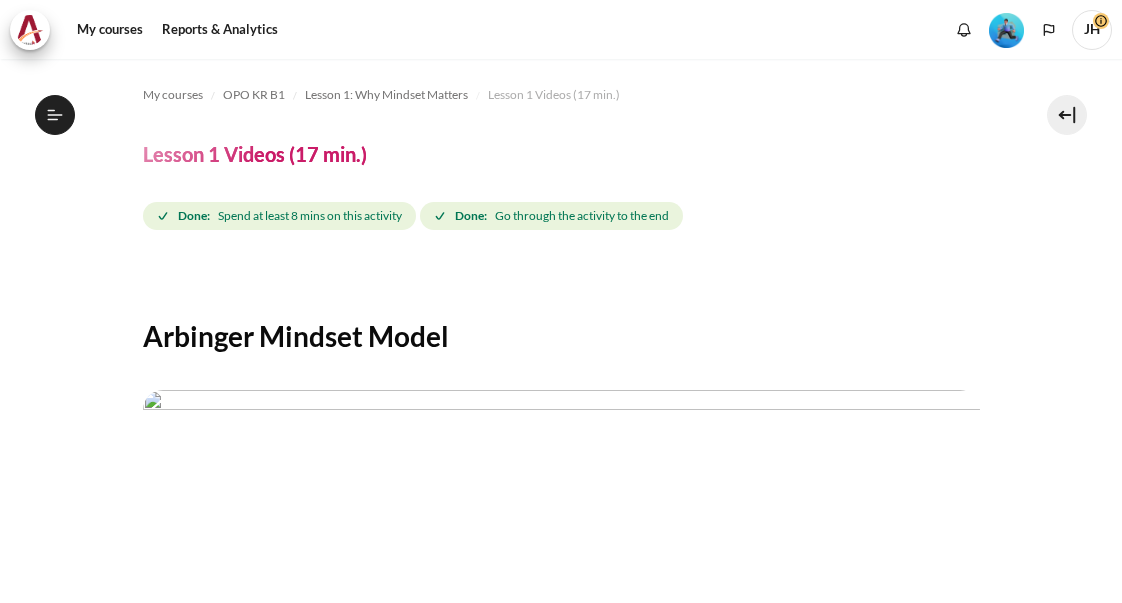 scroll, scrollTop: 0, scrollLeft: 0, axis: both 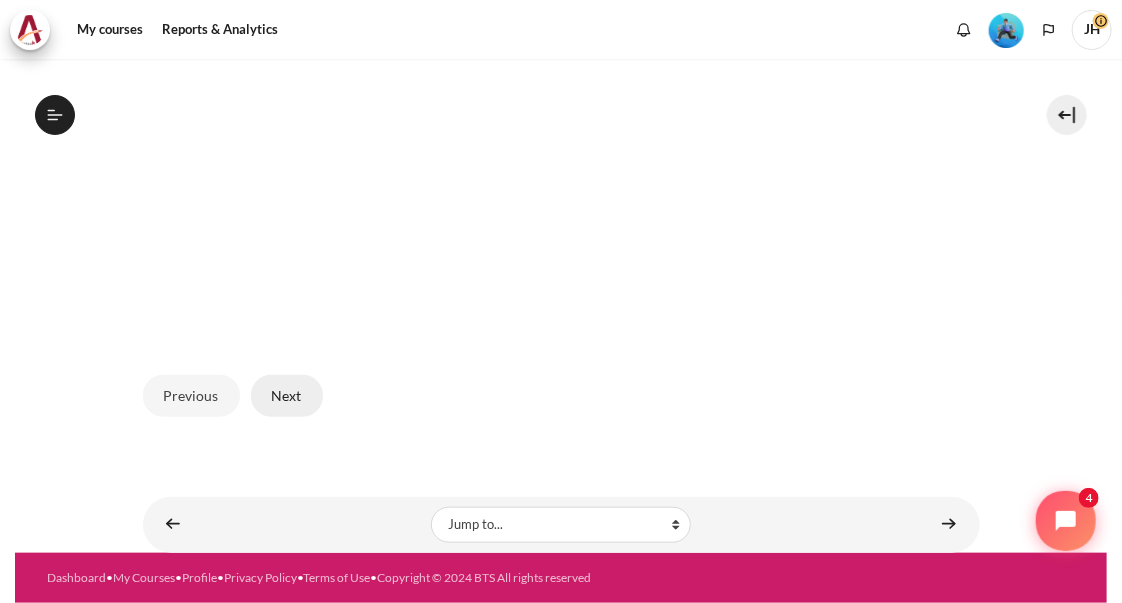 click on "Next" at bounding box center (287, 396) 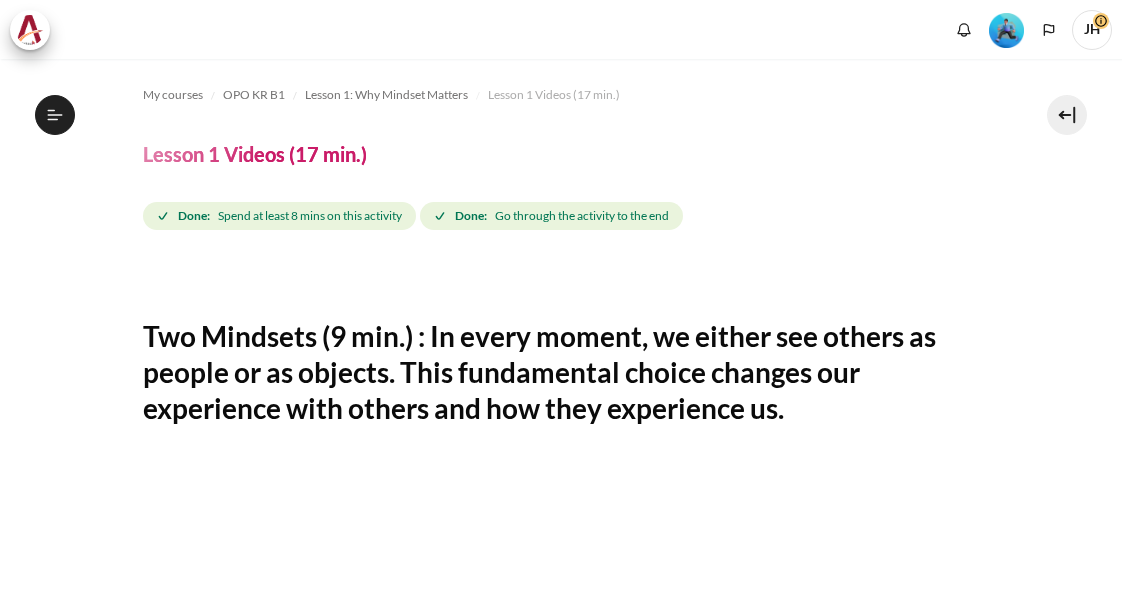 scroll, scrollTop: 0, scrollLeft: 0, axis: both 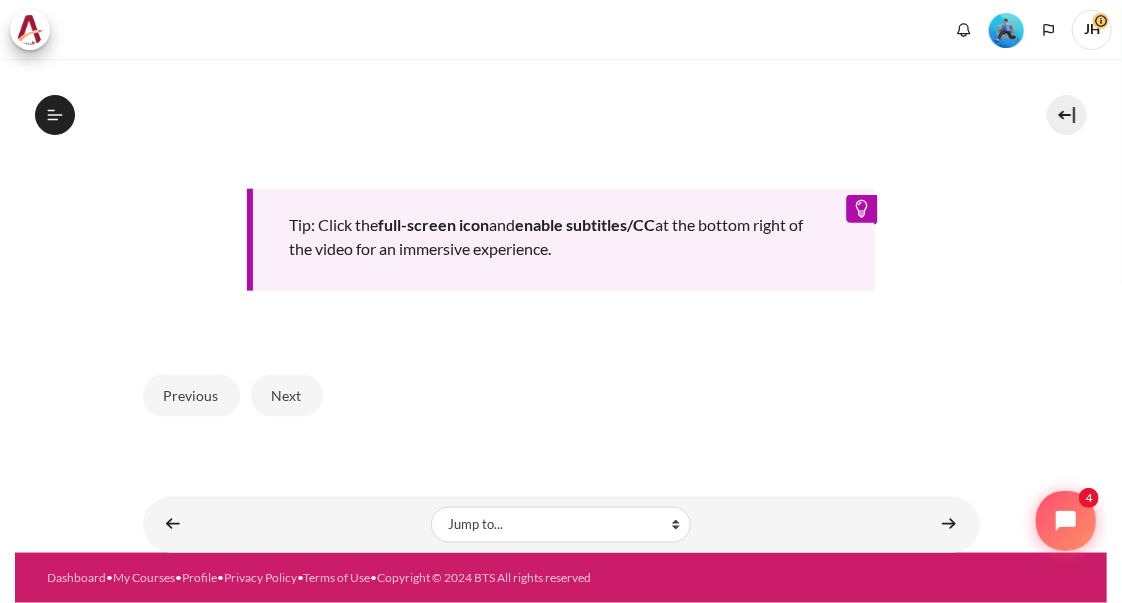 click on "Next" at bounding box center [287, 396] 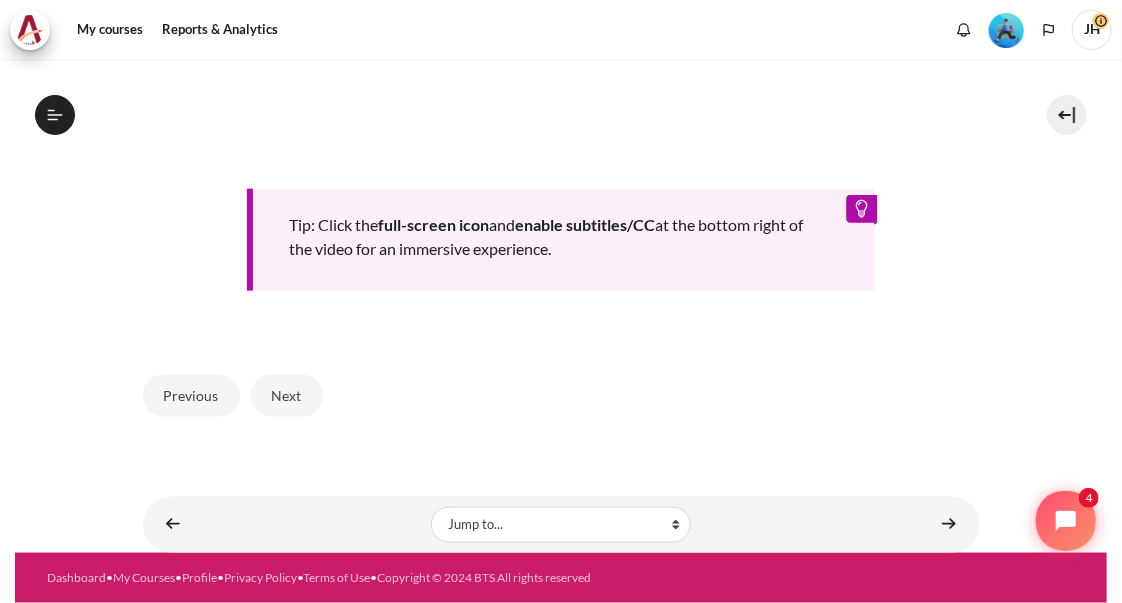 scroll, scrollTop: 304, scrollLeft: 0, axis: vertical 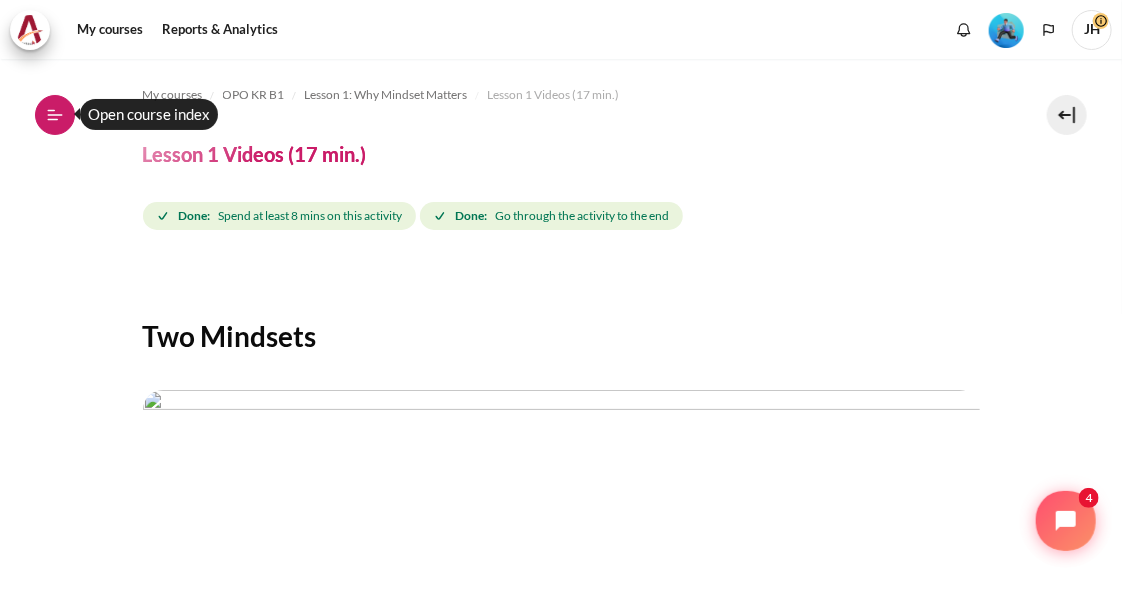 click 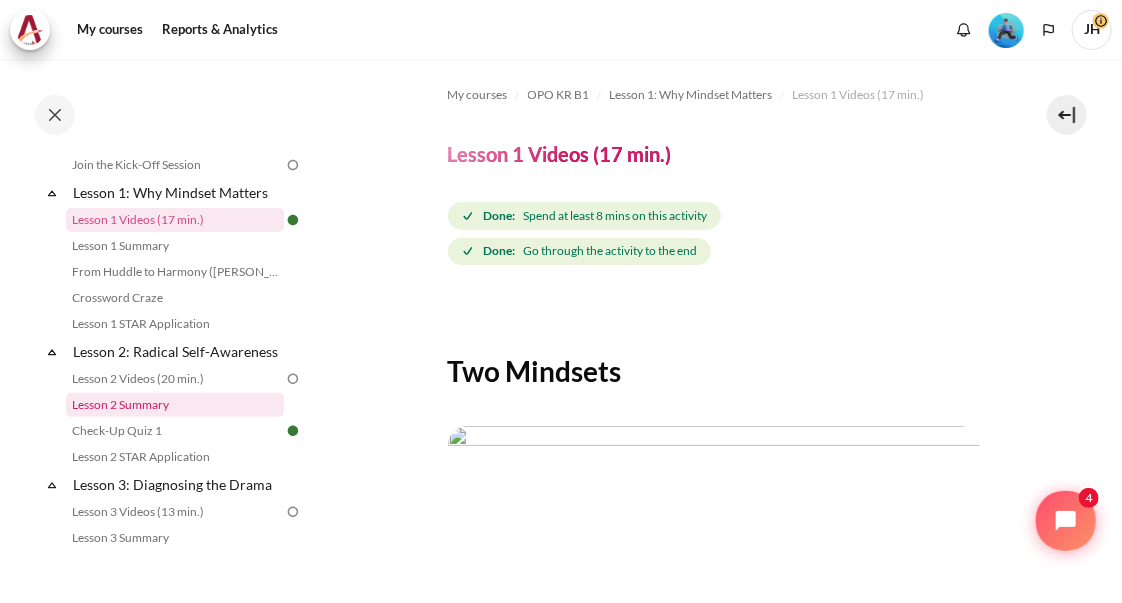 scroll, scrollTop: 200, scrollLeft: 0, axis: vertical 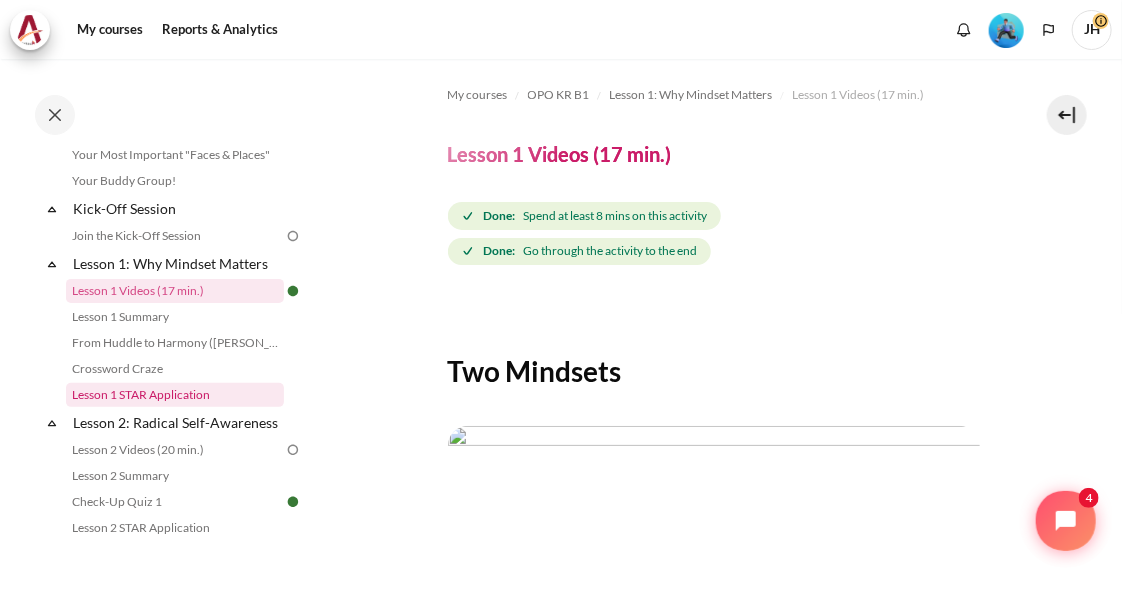 type 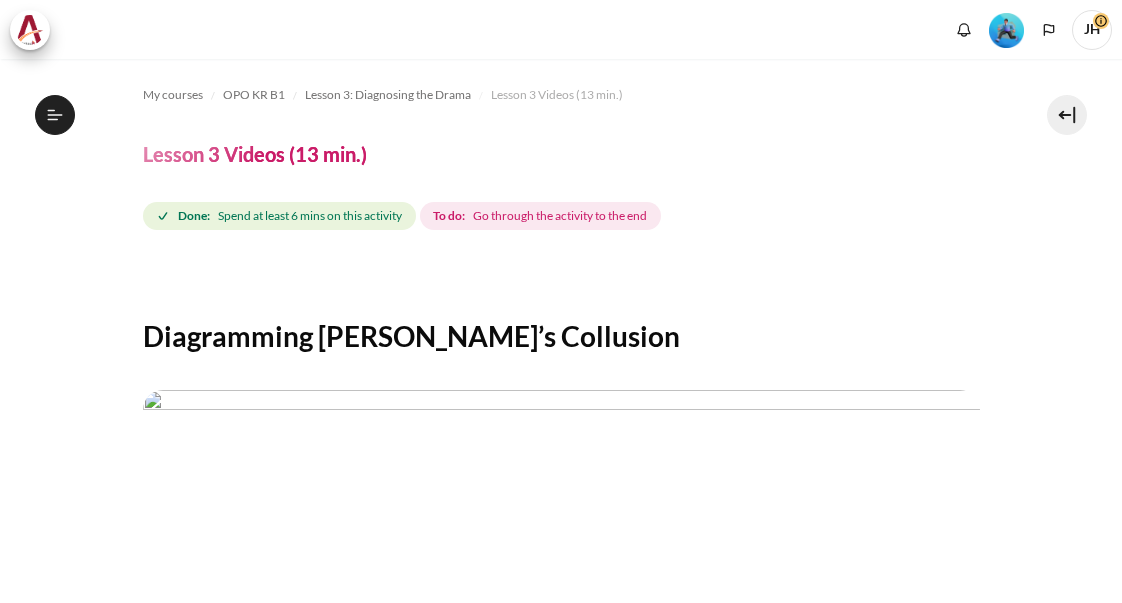 scroll, scrollTop: 0, scrollLeft: 0, axis: both 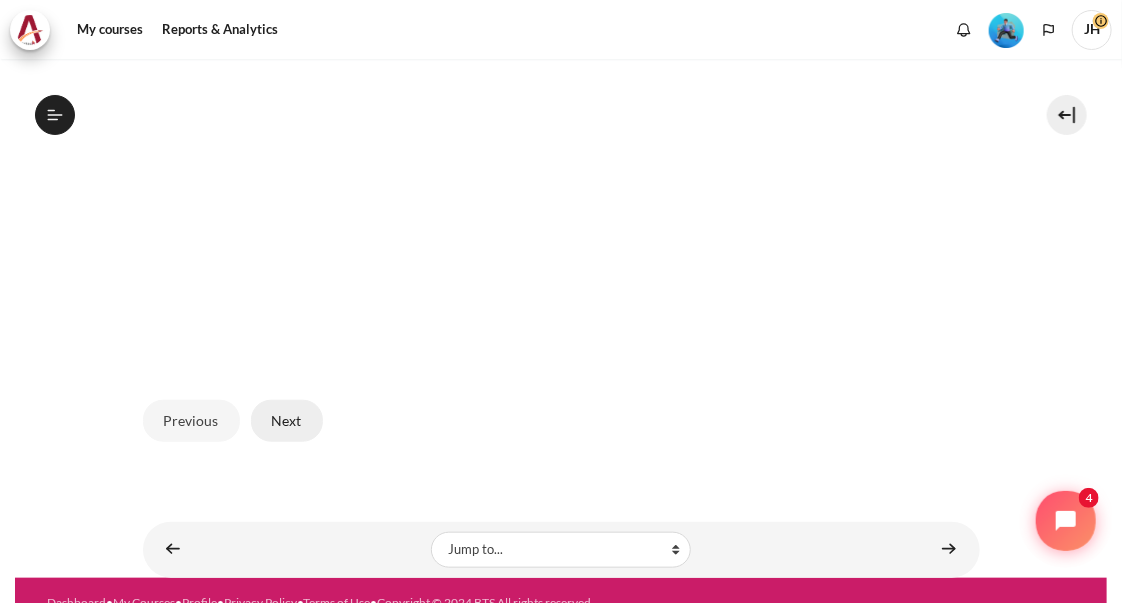 click on "Next" at bounding box center (287, 421) 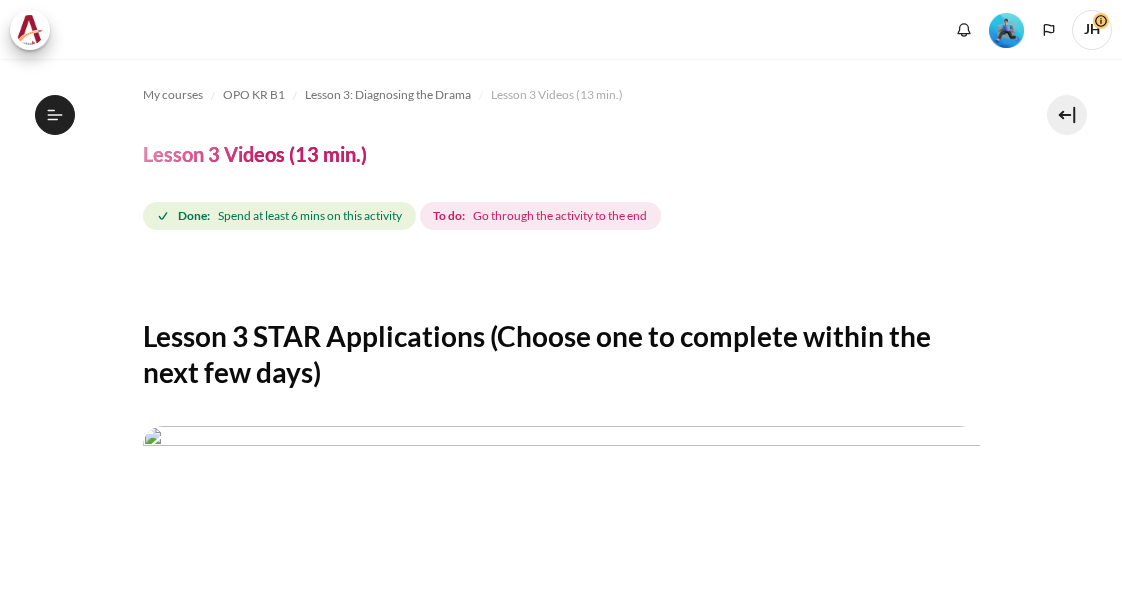 scroll, scrollTop: 0, scrollLeft: 0, axis: both 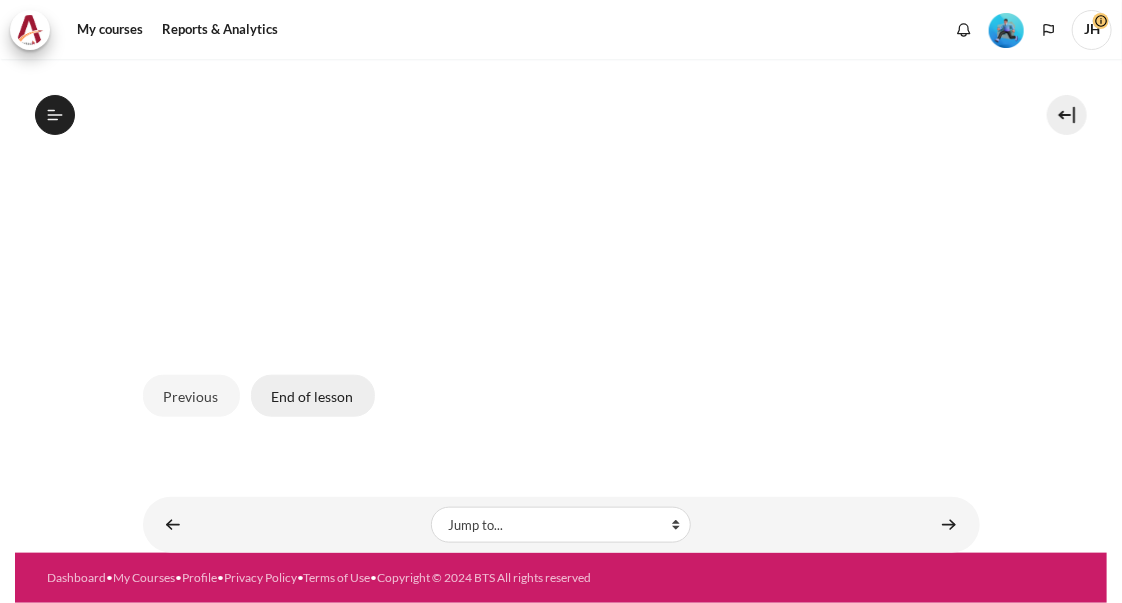 click on "End of lesson" at bounding box center (313, 396) 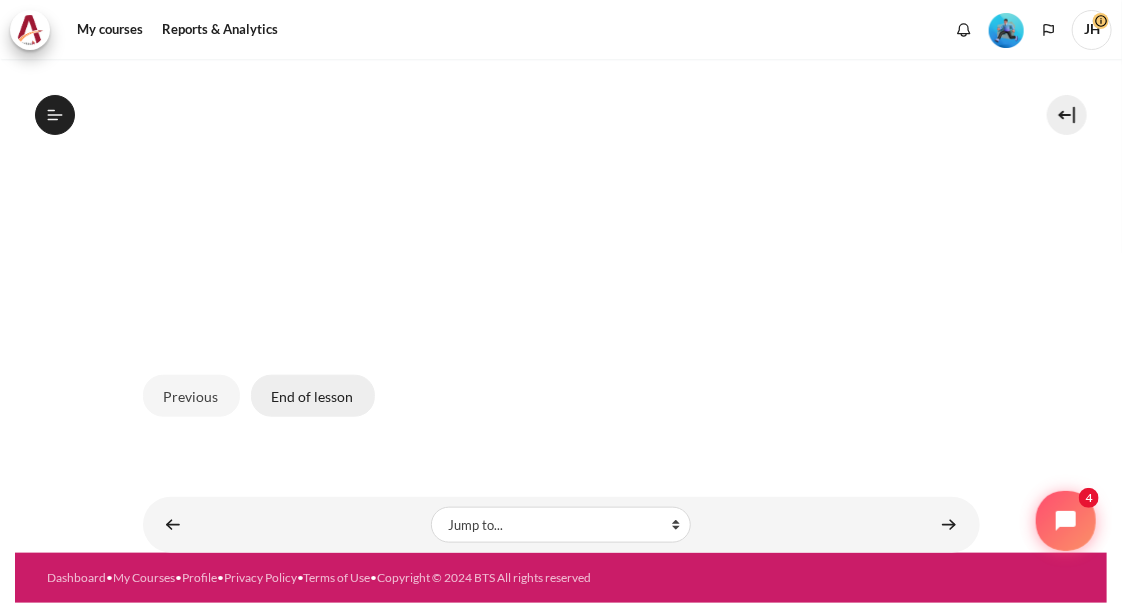 scroll, scrollTop: 0, scrollLeft: 0, axis: both 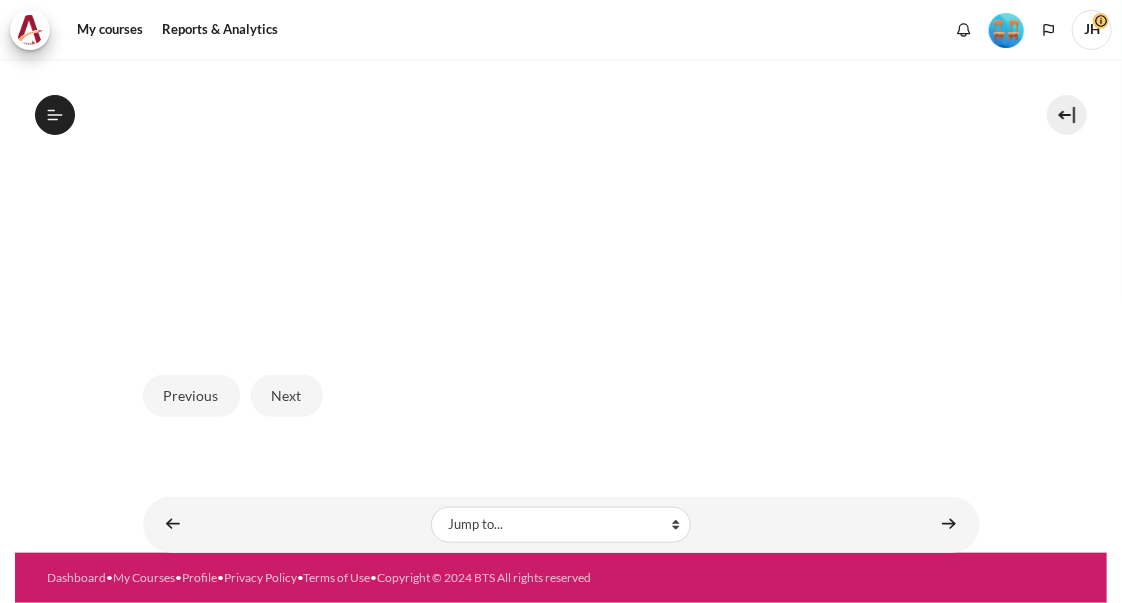 click on "Next" at bounding box center (287, 396) 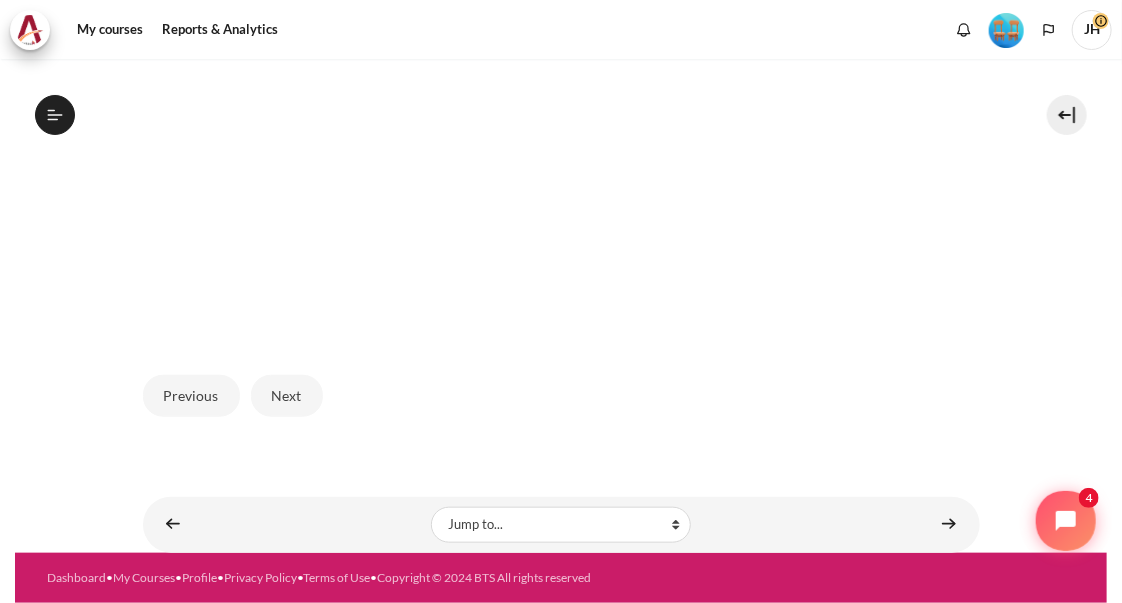 scroll, scrollTop: 0, scrollLeft: 0, axis: both 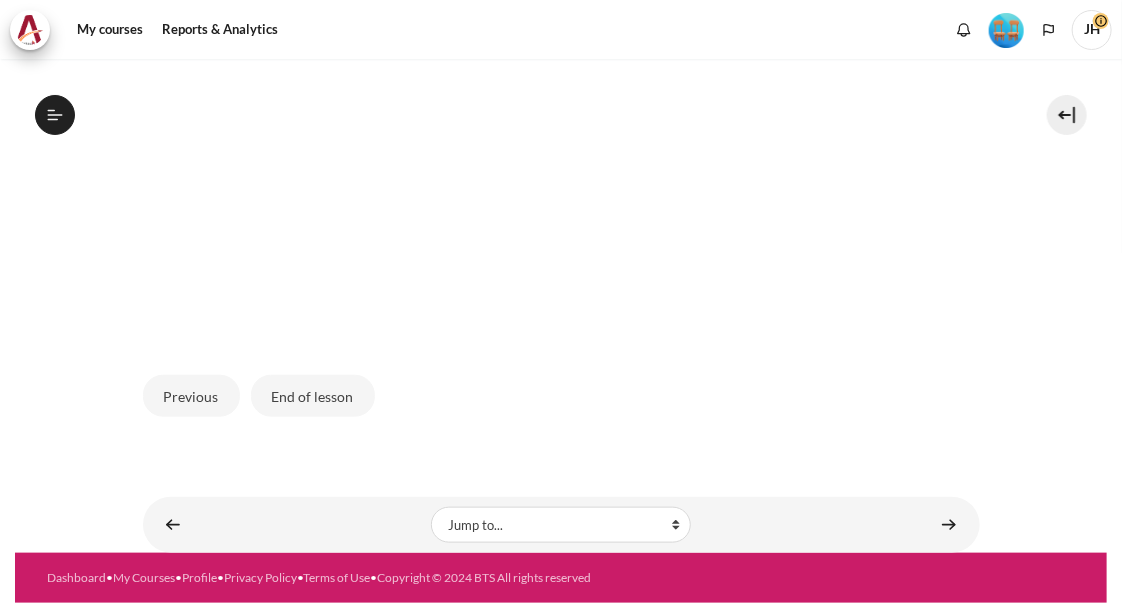 click on "End of lesson" at bounding box center [313, 396] 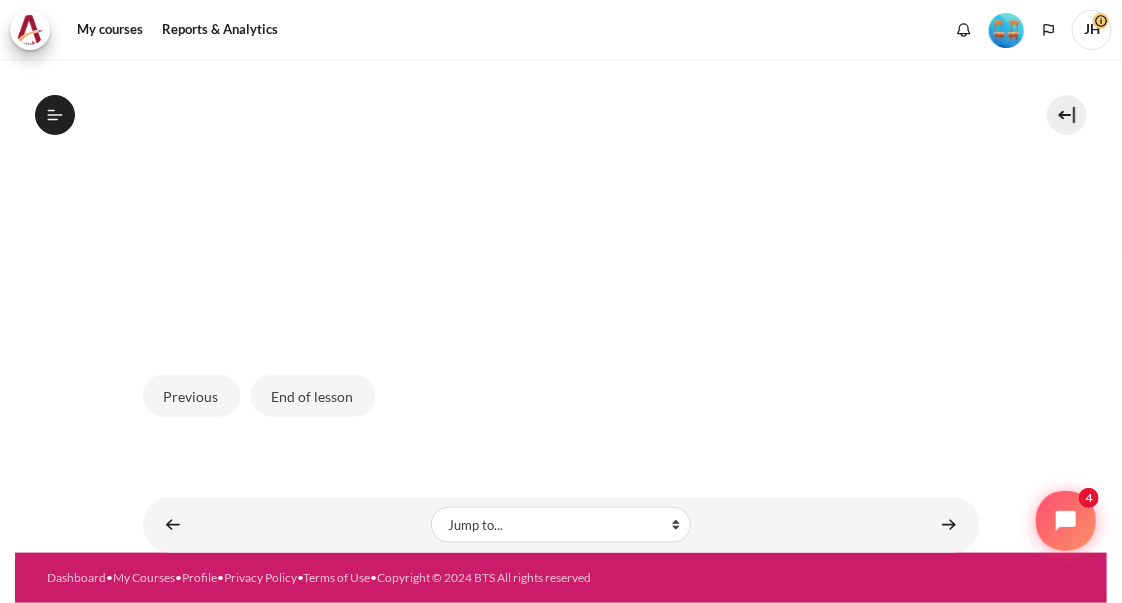 scroll, scrollTop: 0, scrollLeft: 0, axis: both 